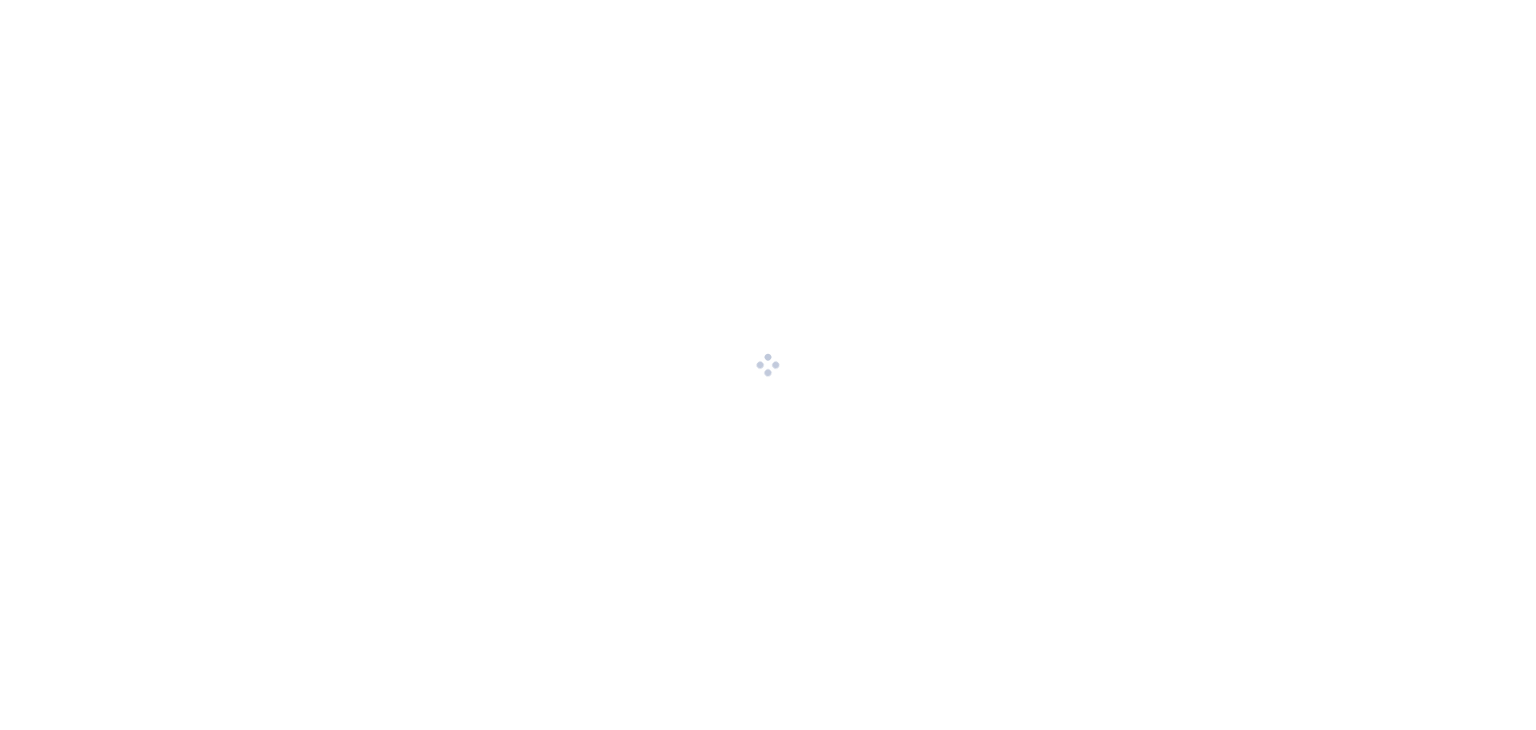 scroll, scrollTop: 0, scrollLeft: 0, axis: both 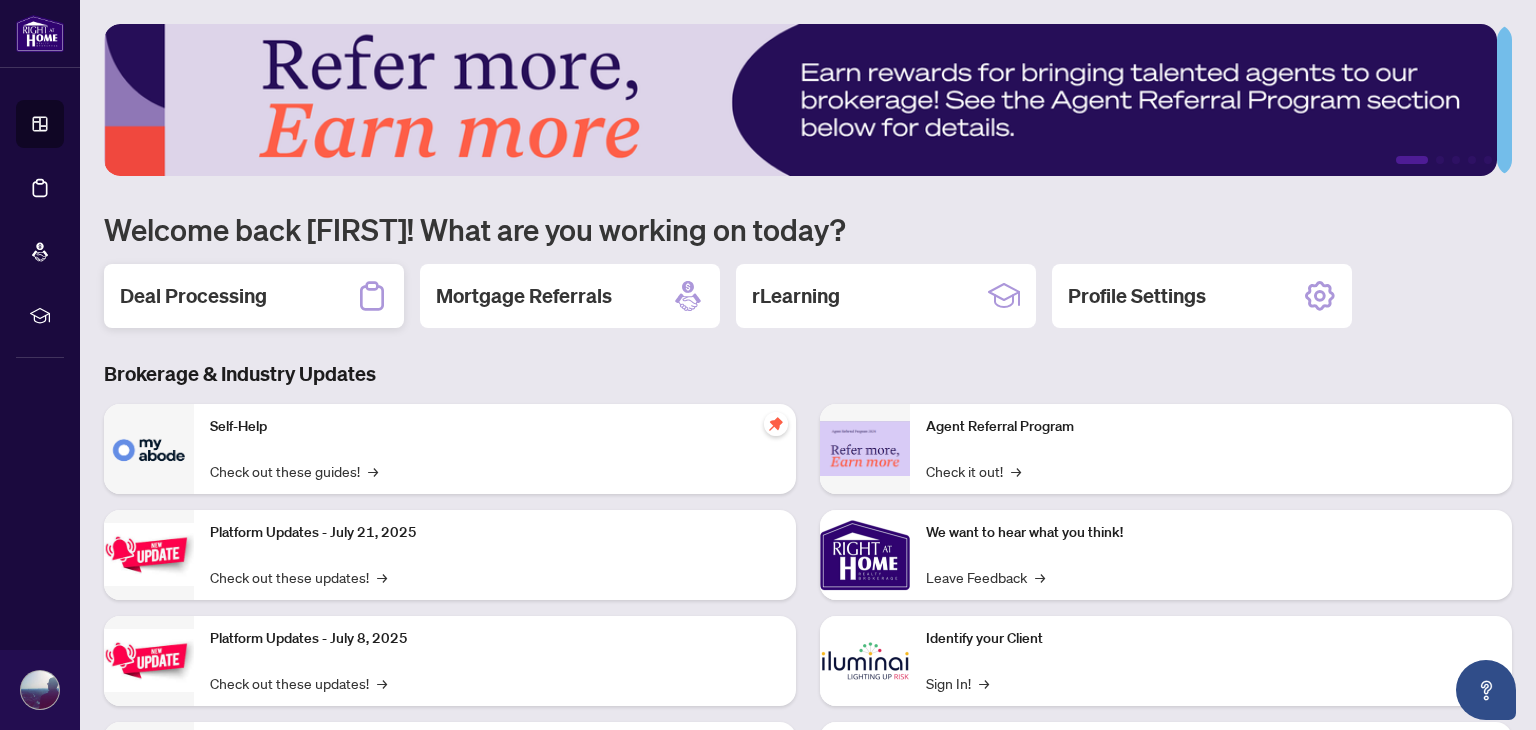 click on "Deal Processing" at bounding box center [193, 296] 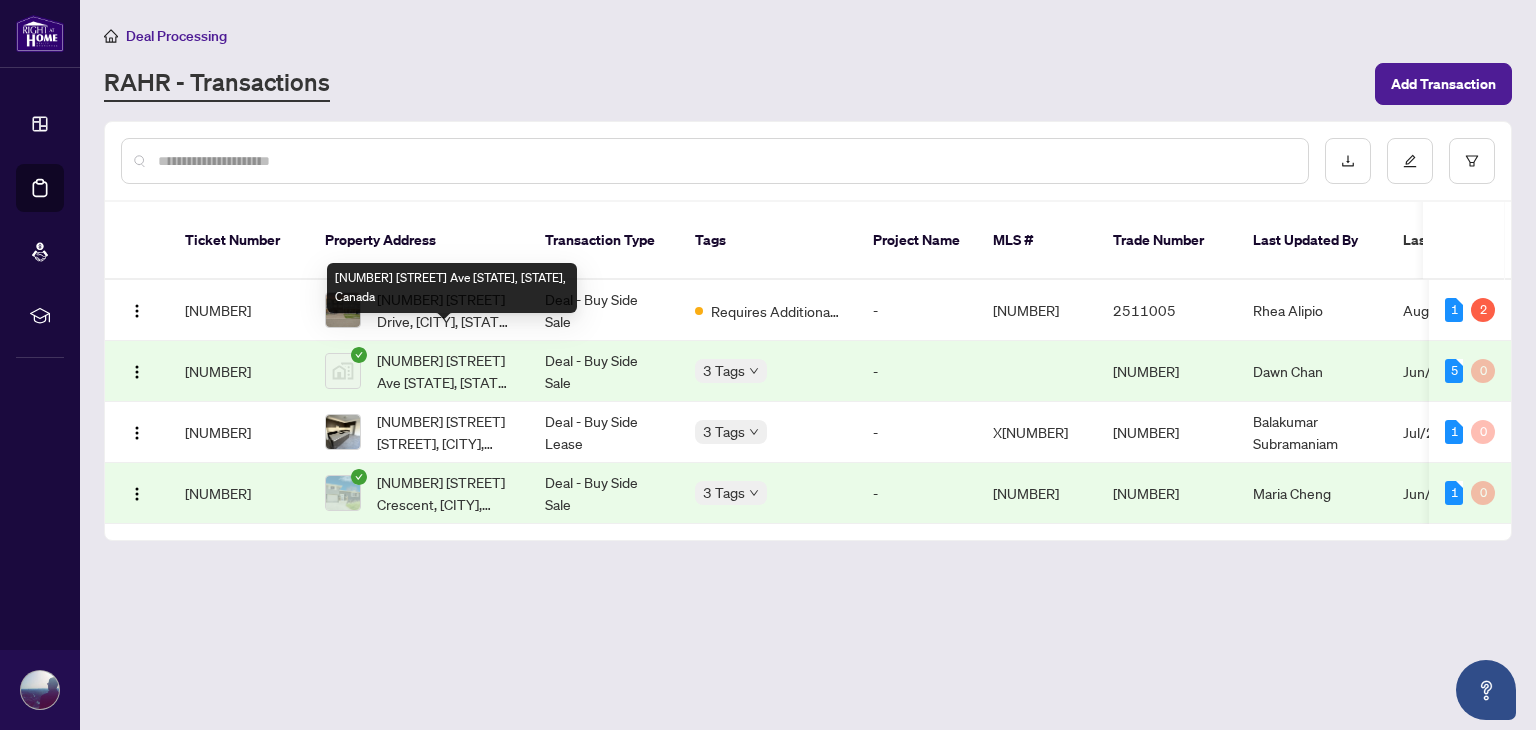 click on "[NUMBER] [STREET] Ave [STATE], [STATE], Canada" at bounding box center (452, 288) 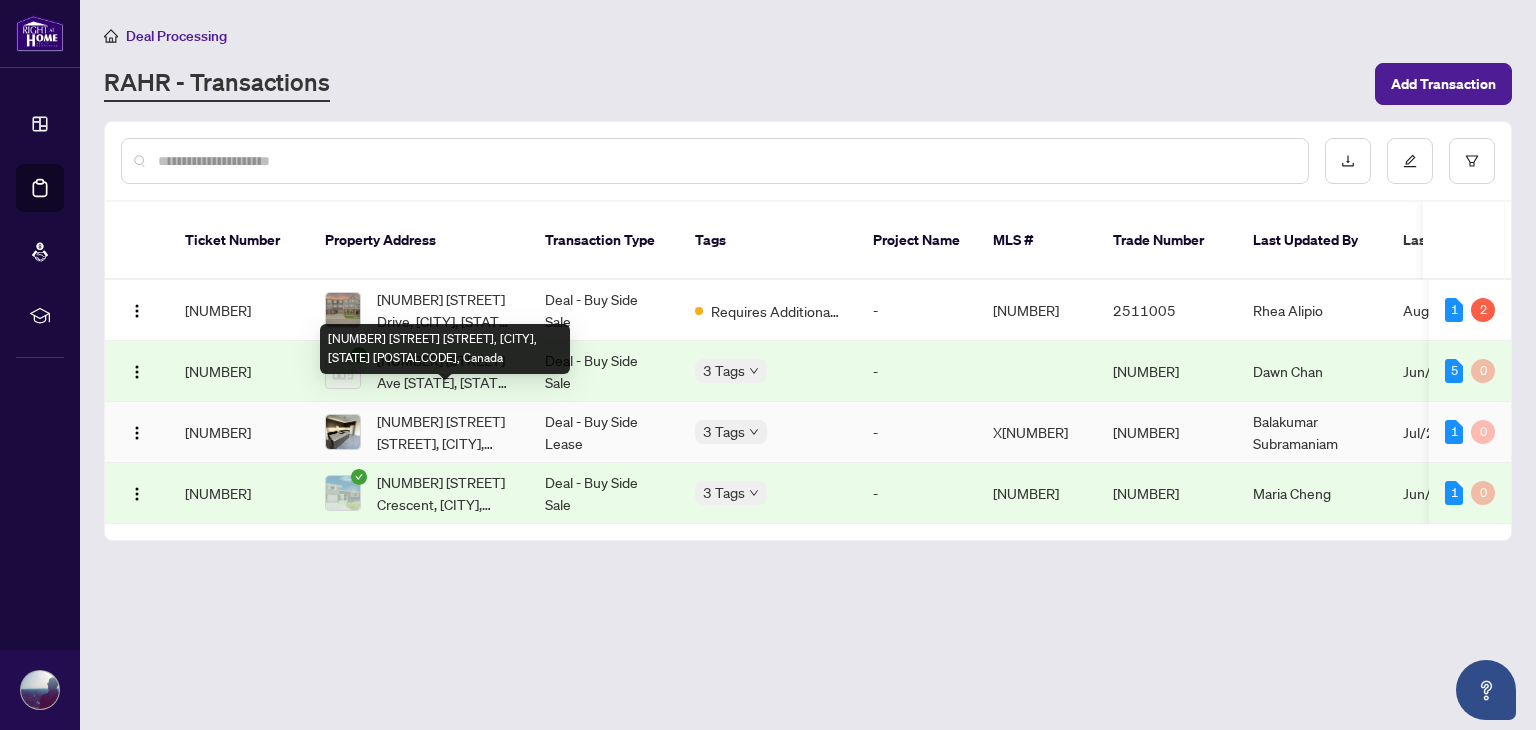click on "[NUMBER] [STREET] [STREET], [CITY], [STATE] [POSTALCODE], Canada" at bounding box center [445, 432] 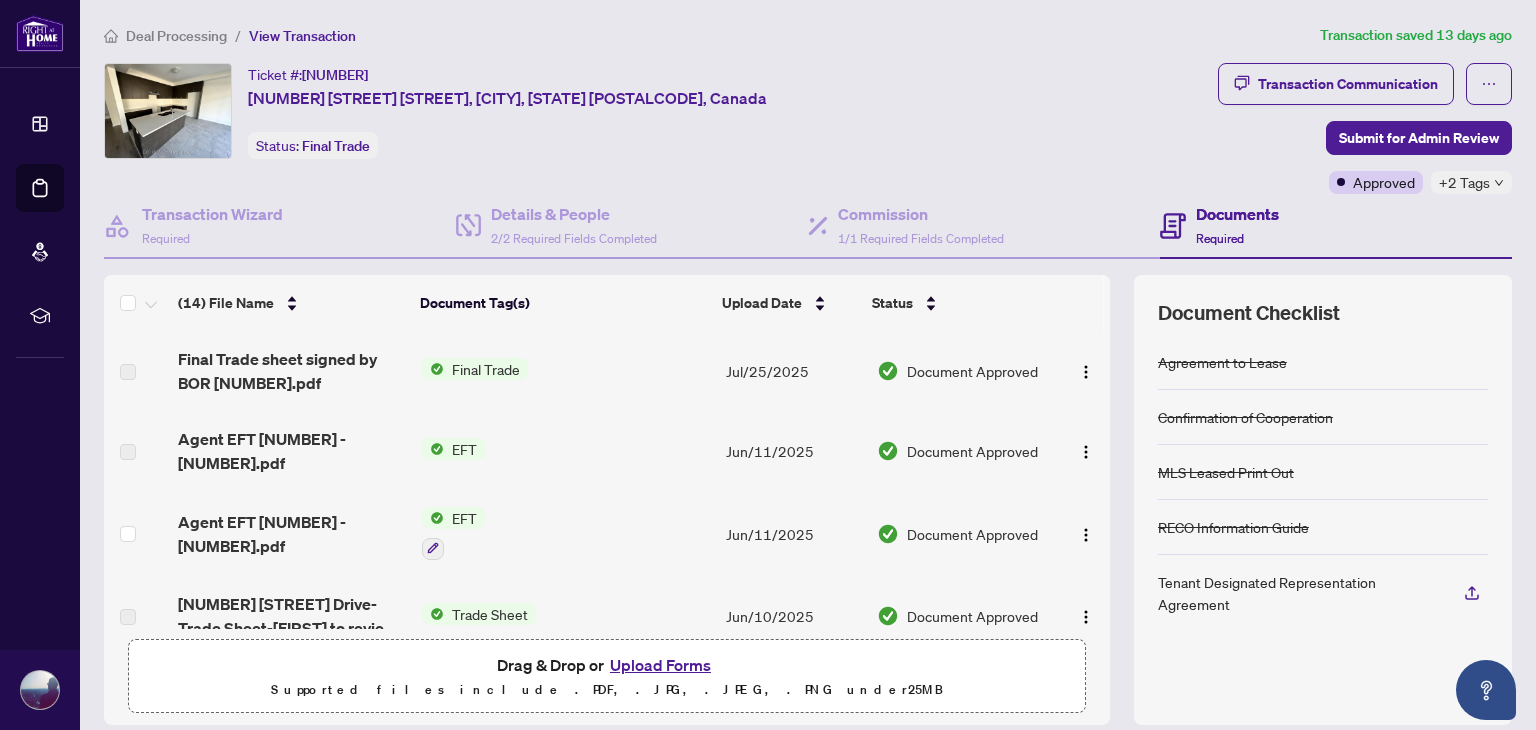 scroll, scrollTop: 52, scrollLeft: 0, axis: vertical 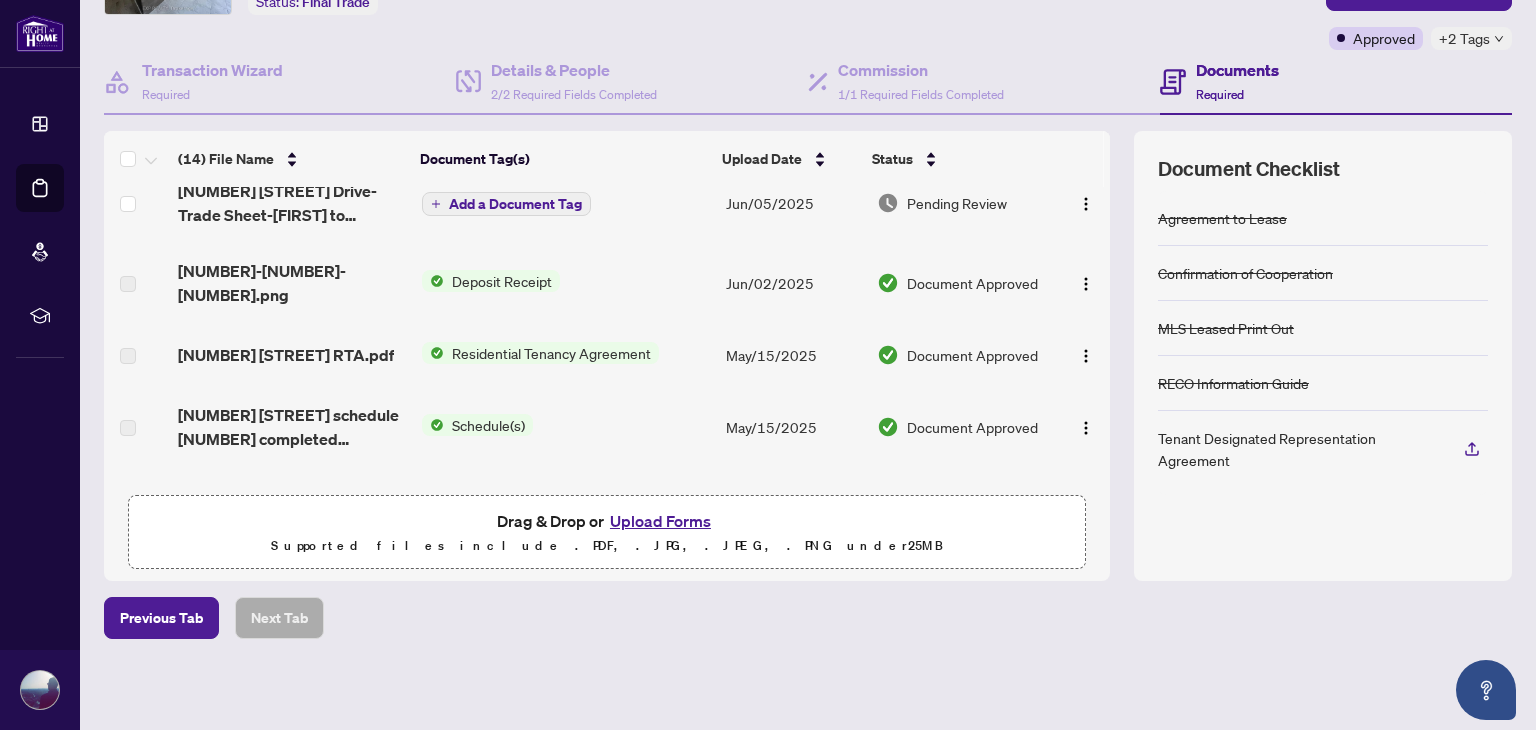click on "[NUMBER] [STREET] schedule [NUMBER] completed [NUMBER].pdf" at bounding box center (291, 427) 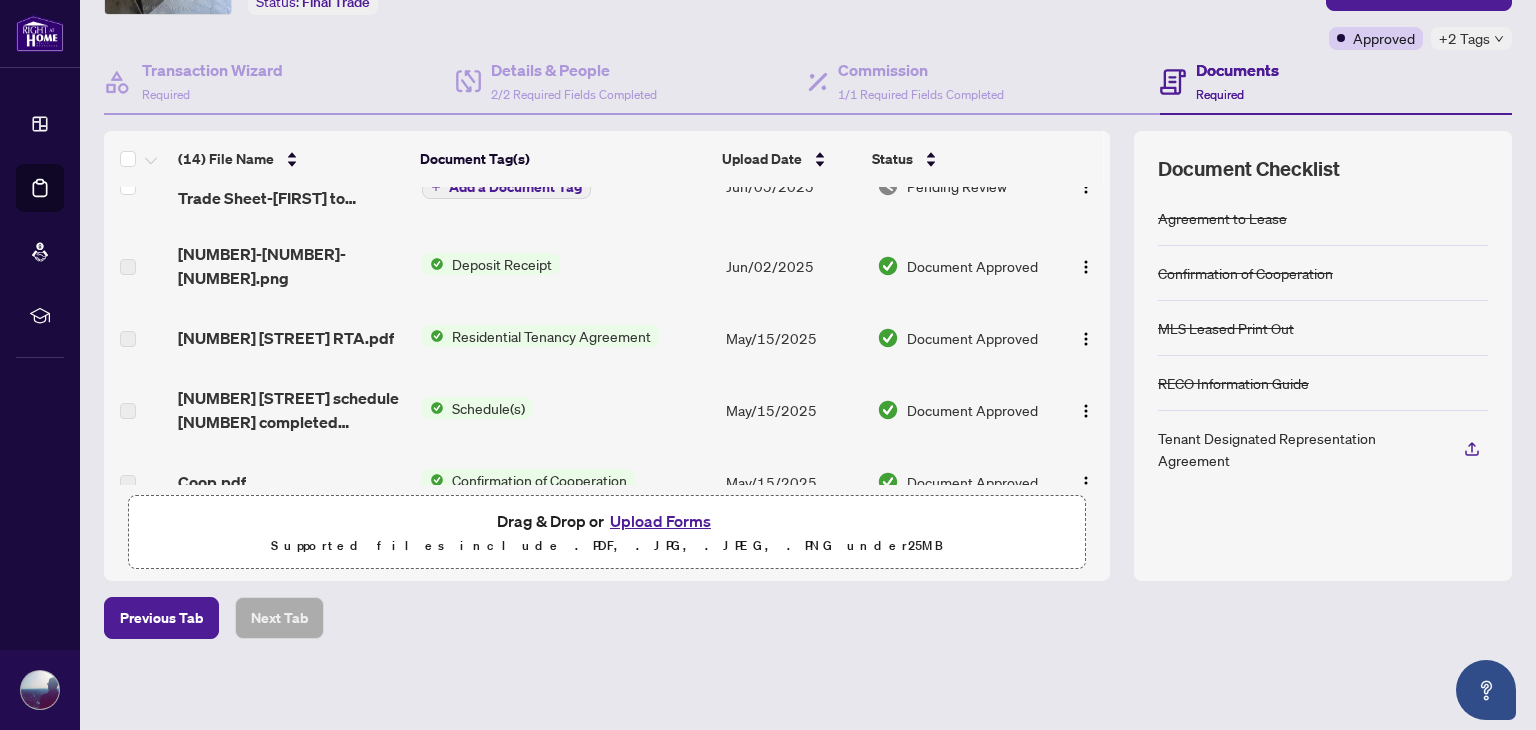 scroll, scrollTop: 772, scrollLeft: 0, axis: vertical 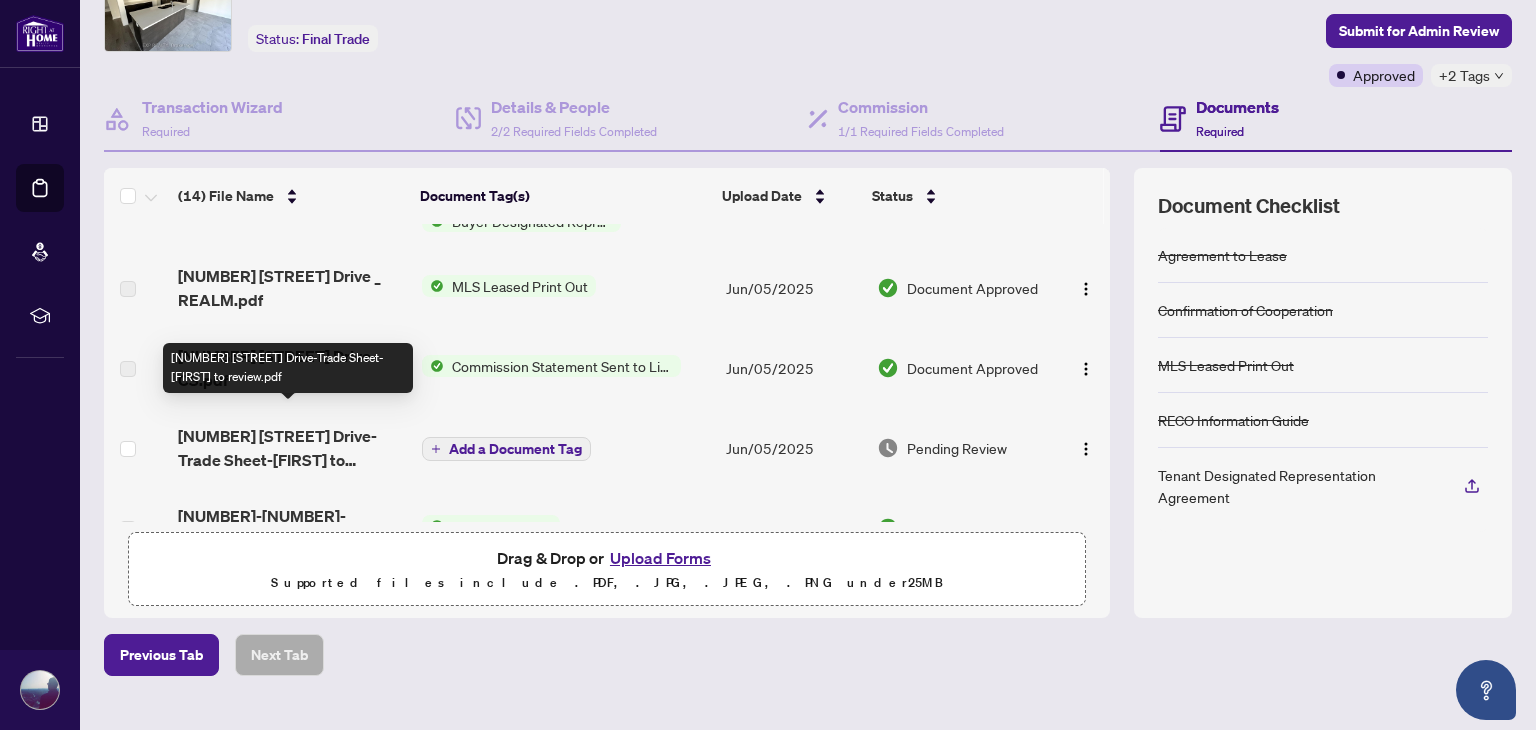 click on "[NUMBER] [STREET] Drive-Trade Sheet-[FIRST] to review.pdf" at bounding box center [291, 448] 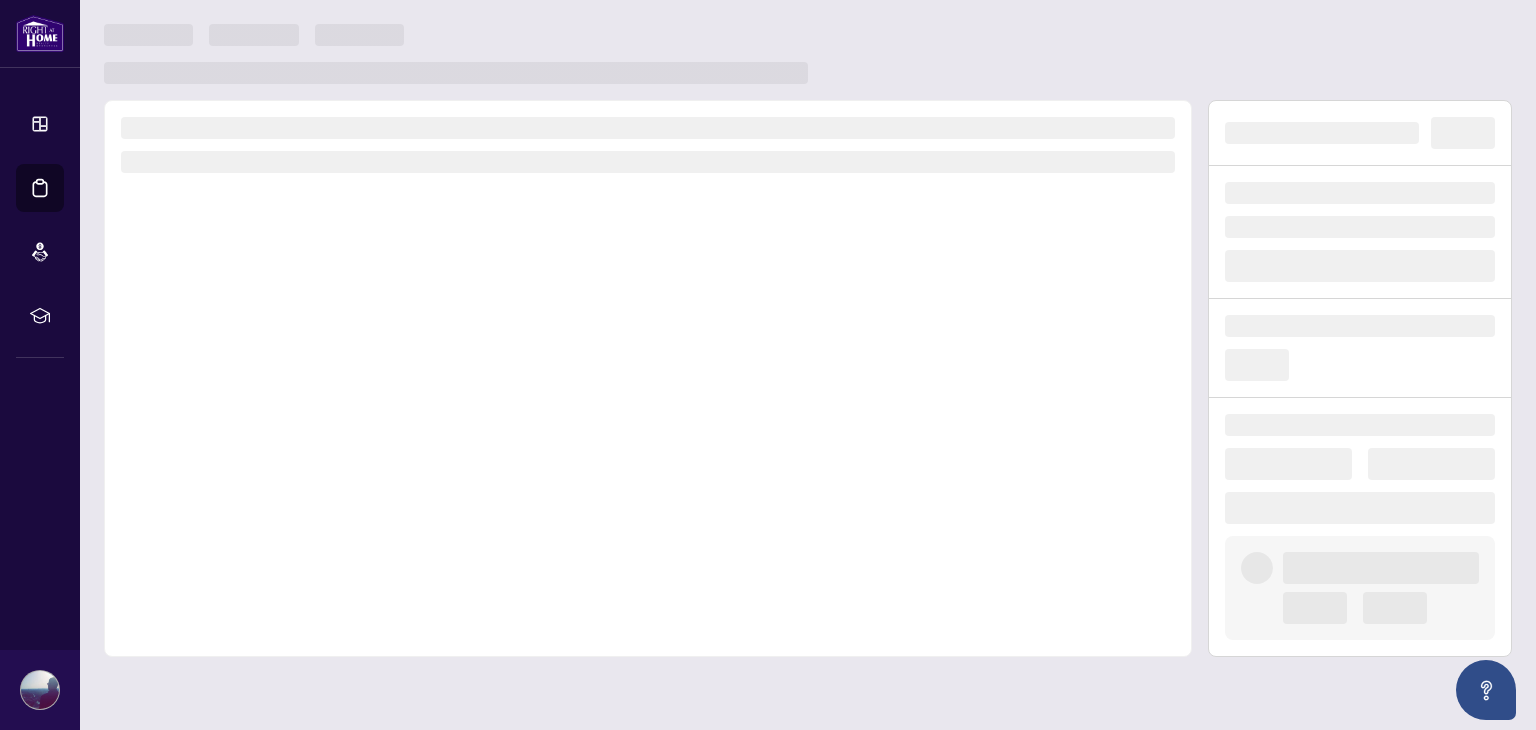scroll, scrollTop: 0, scrollLeft: 0, axis: both 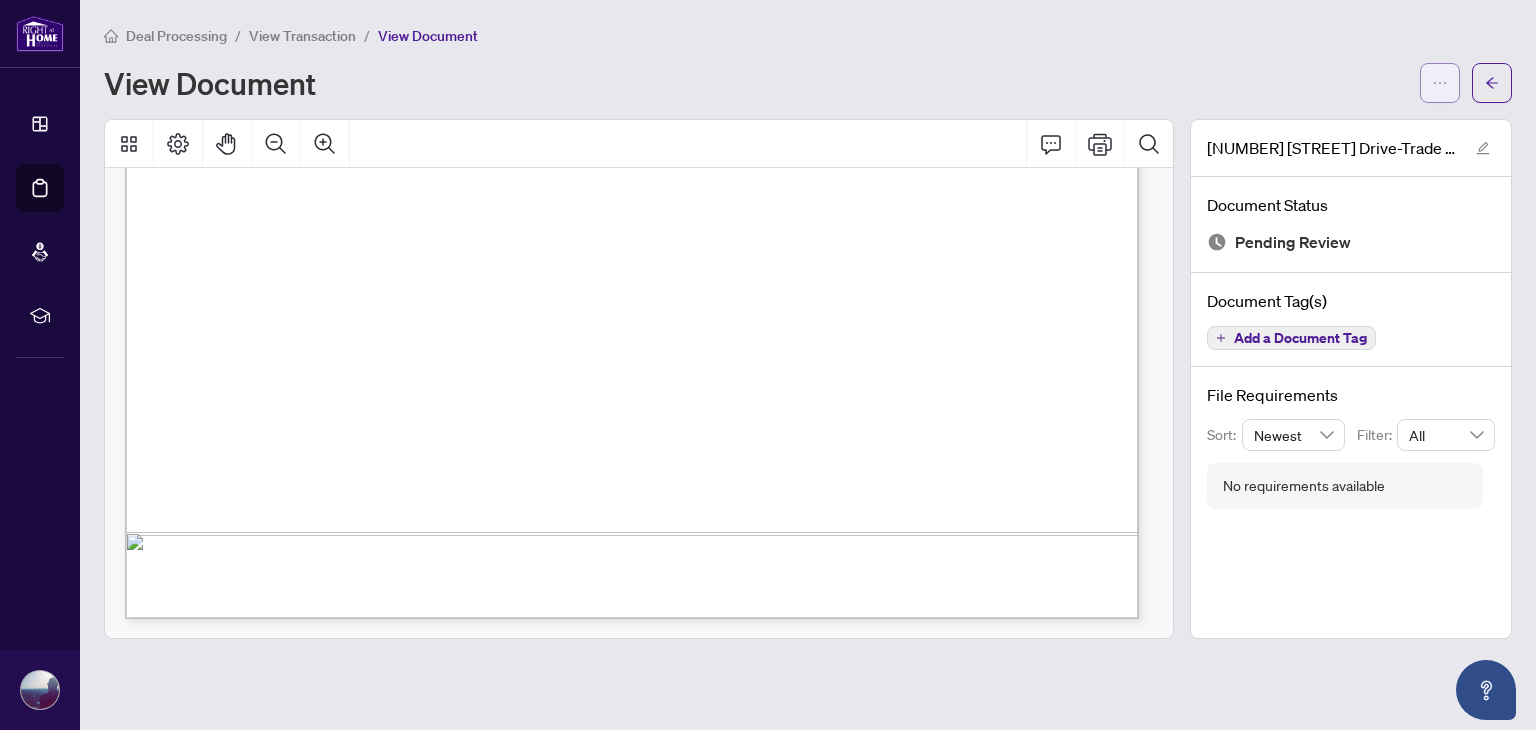 click 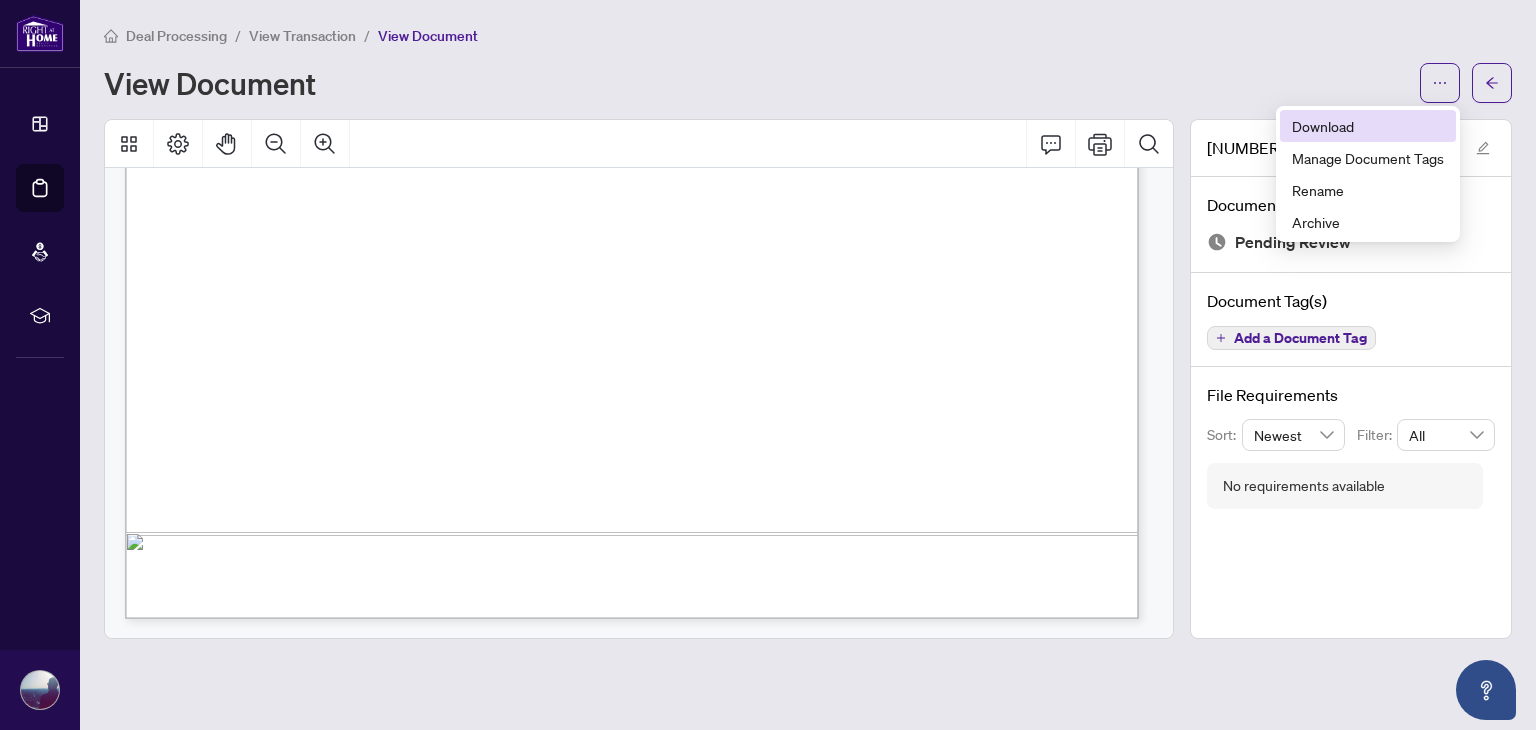 click on "Download" at bounding box center (1368, 126) 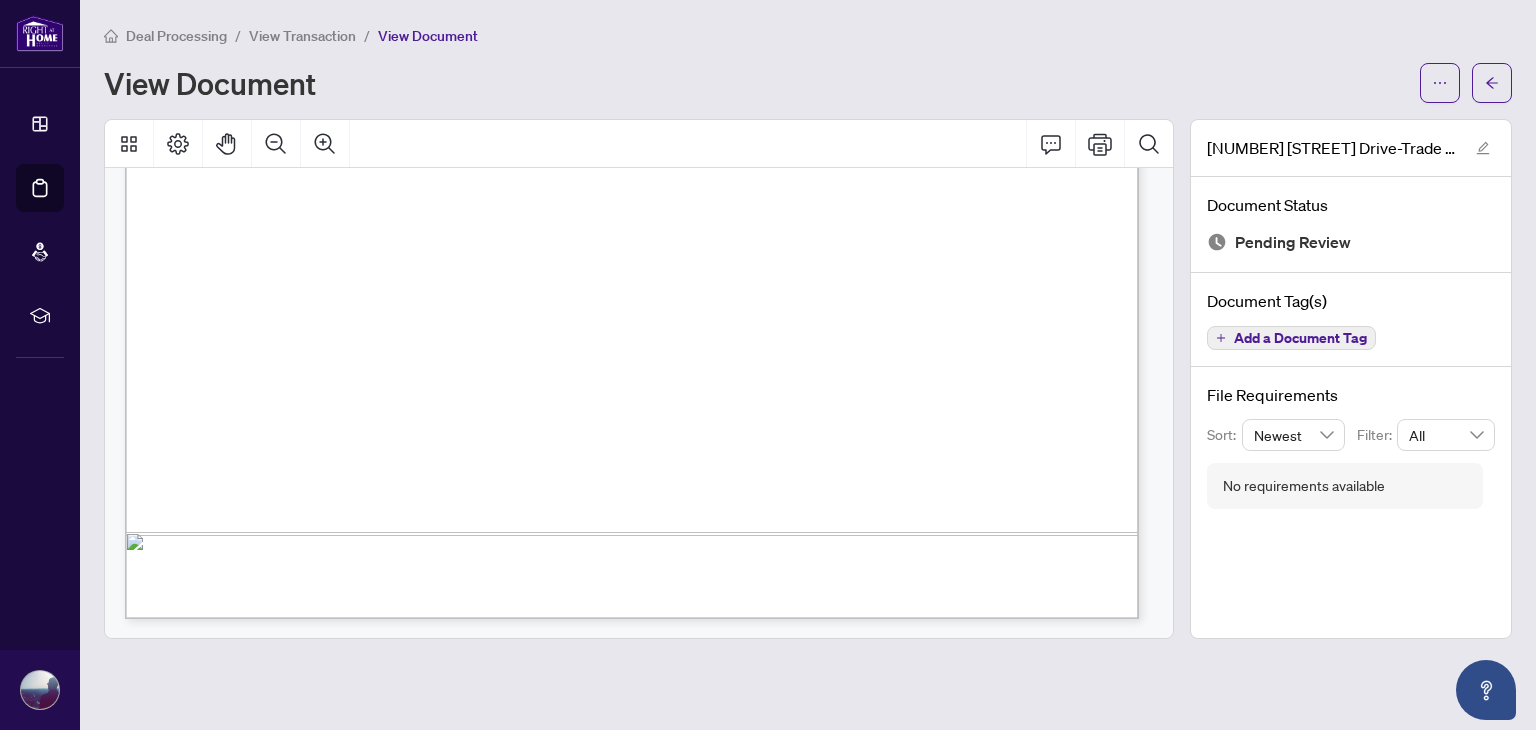 drag, startPoint x: 1254, startPoint y: 281, endPoint x: 538, endPoint y: 299, distance: 716.2262 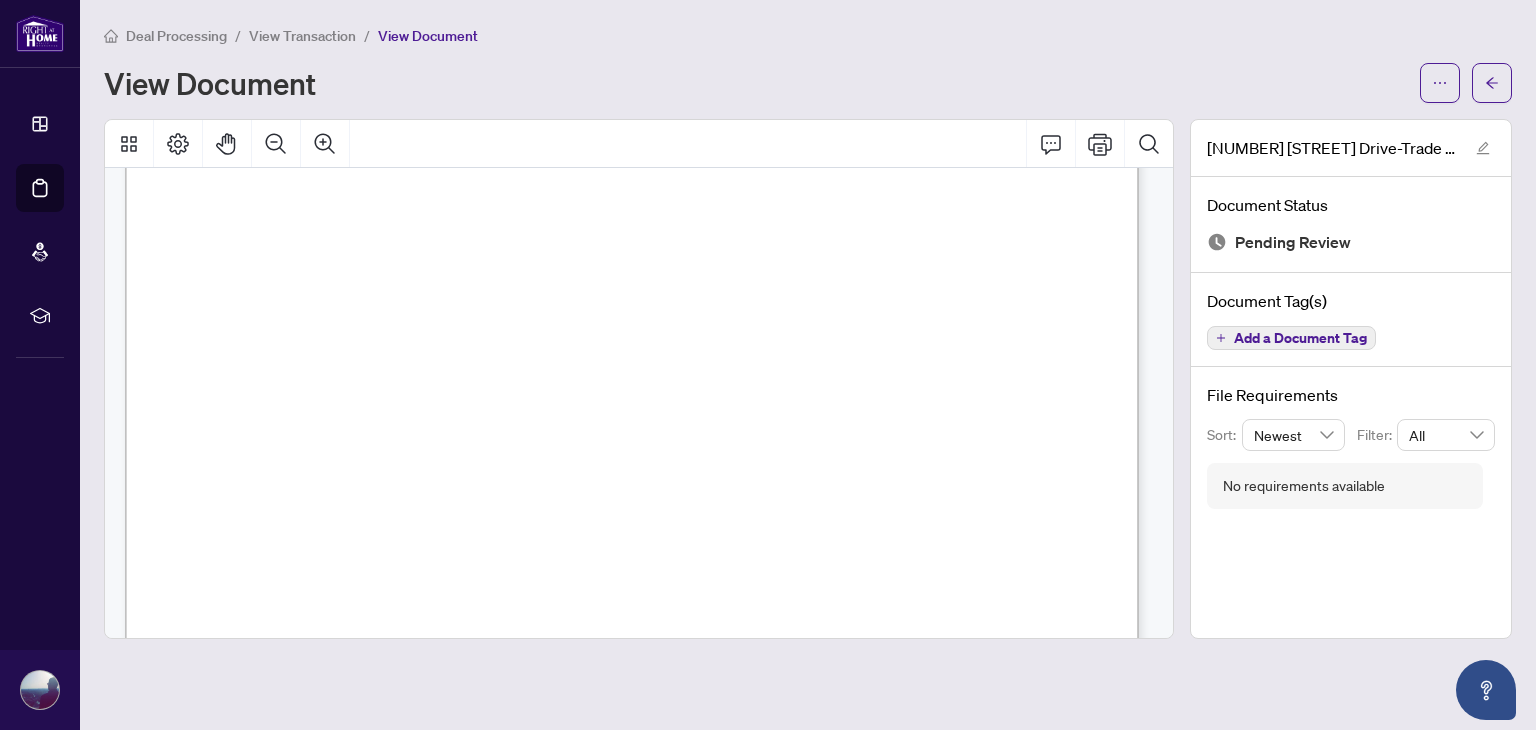 scroll, scrollTop: 0, scrollLeft: 0, axis: both 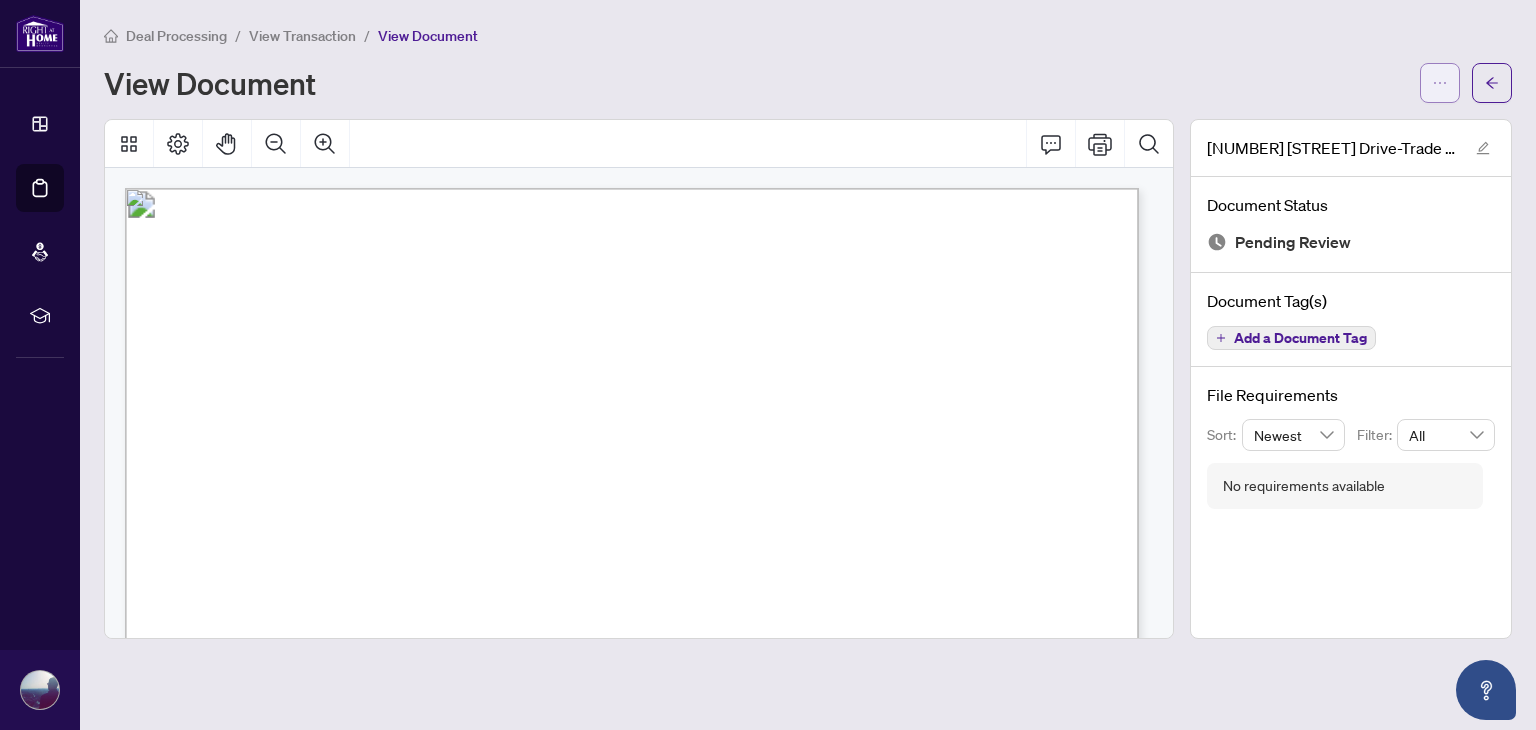 click at bounding box center [1440, 83] 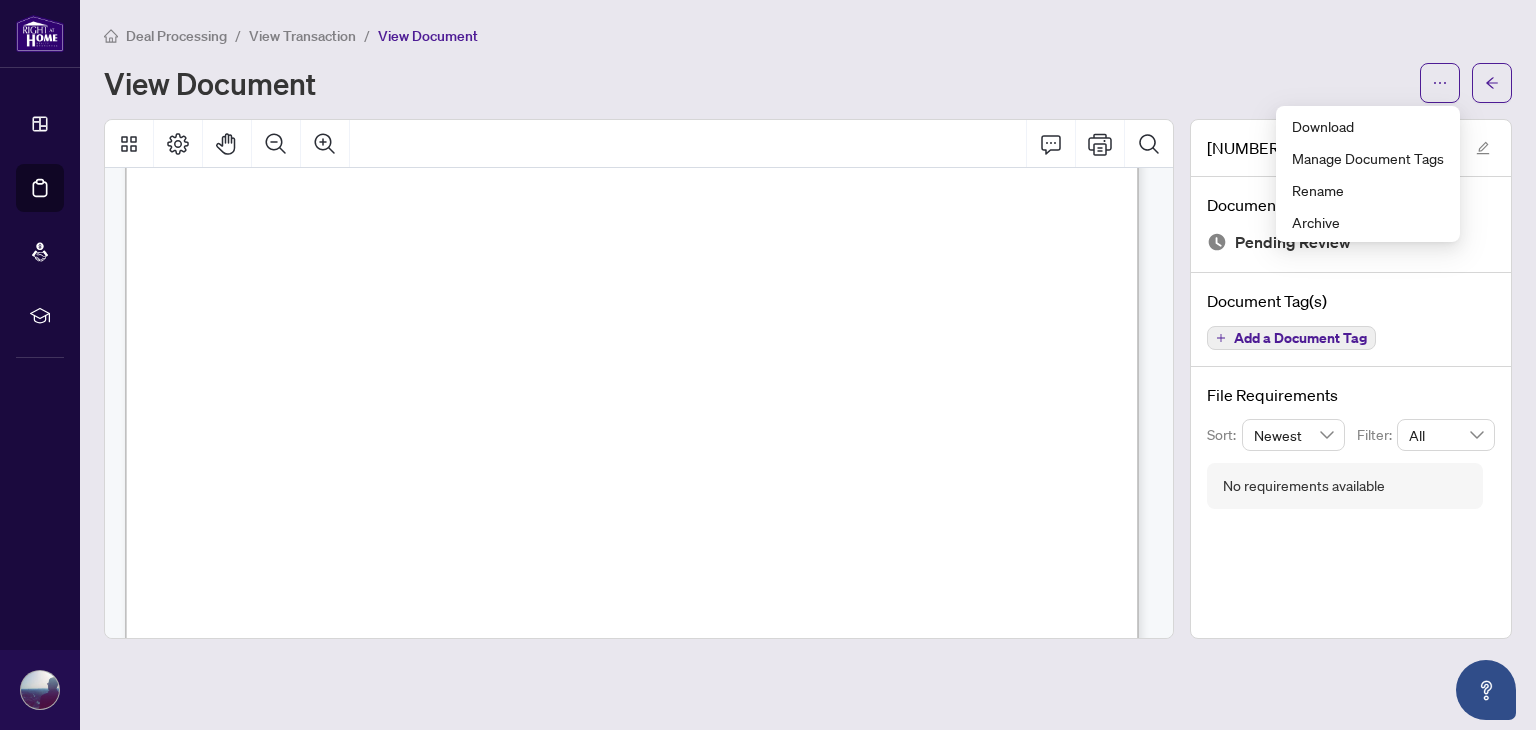 scroll, scrollTop: 154, scrollLeft: 0, axis: vertical 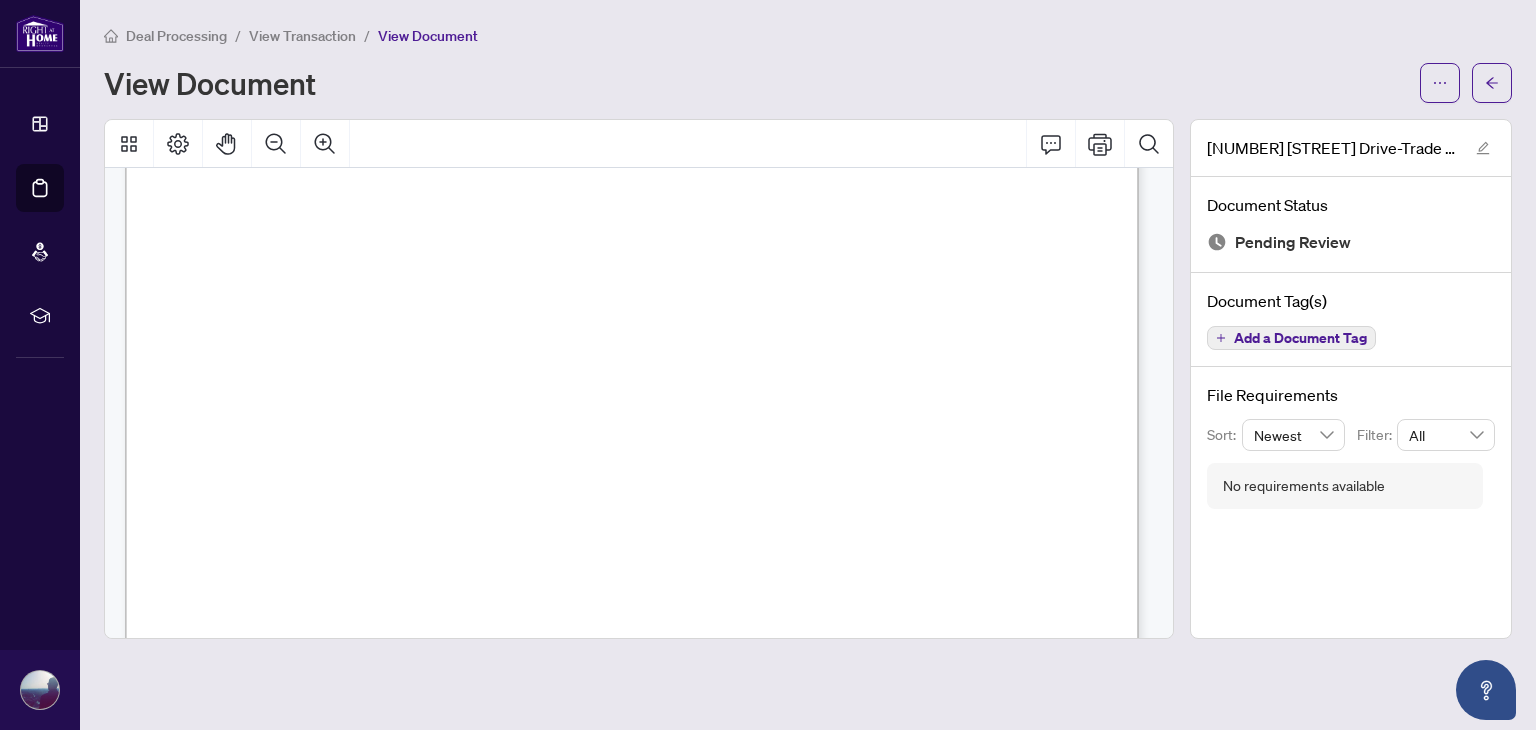 click on "View Document" at bounding box center (756, 83) 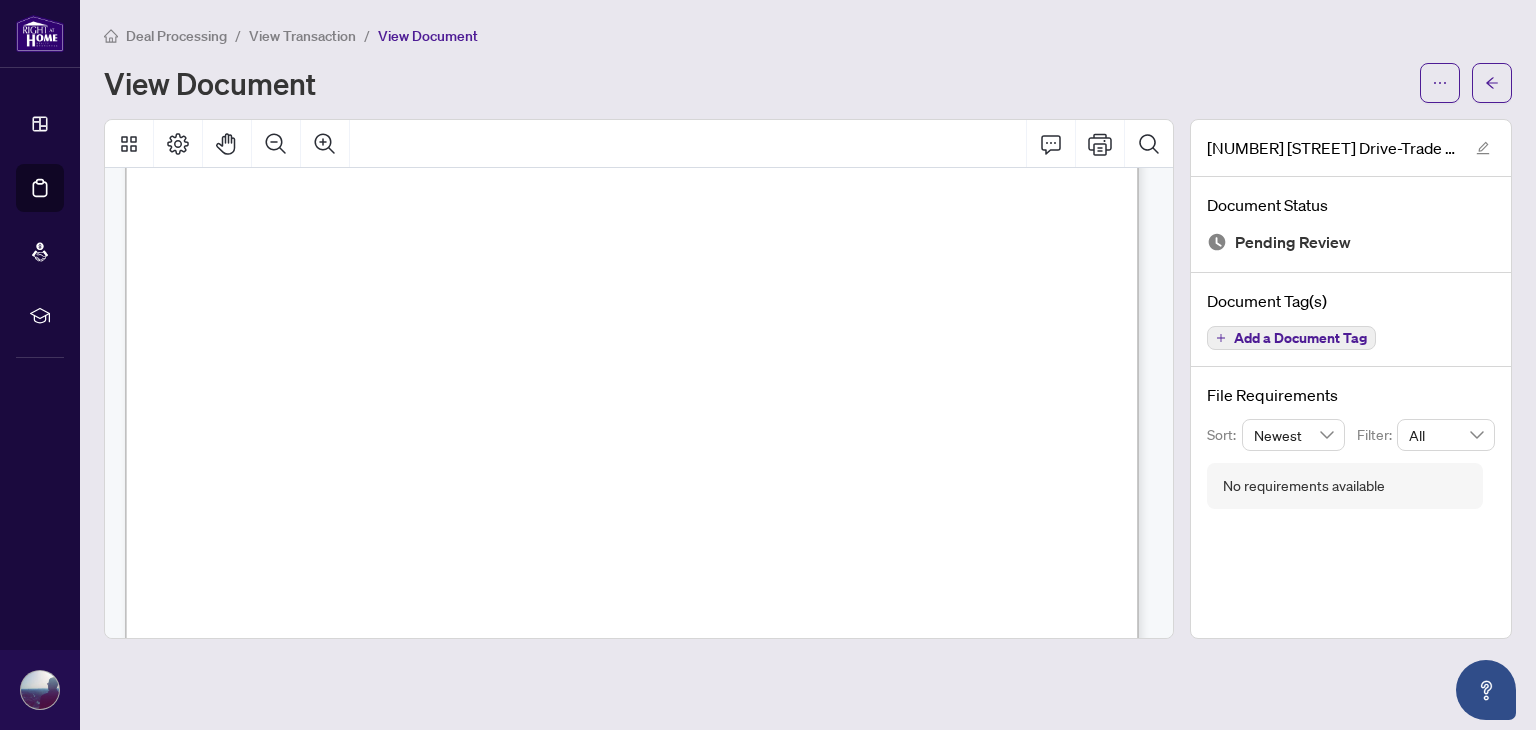 click on "Right at Home Realty [NUMBER]
[NUMBER] [STREET] [STREET], [CITY],[STATE] [POSTALCODE]  Property:
Type:  RESIDENTIAL
Class.:  SELLING SIDE - LEASE  Status: Open  MLS #:  X[NUMBER]
Offer Date:  [MONTH] [DAY], [YEAR]  Entry Date:  [MONTH] [DAY], [YEAR]  No Conditions
Firm Date:  [MONTH] [DAY], [YEAR]  Close Date:  [MONTH] [DAY], [YEAR]
Settlement Date:  [MONTH] [DAY], [YEAR]
Contacts:
Type  End Name  Phone #  Address  Contact  Work/Fax
Seller  L  [FULL NAME]  [NUMBER] [STREET] [STREET], [CITY], [STATE],
[POSTALCODE], CA
Seller  L  [FULL NAME]  [NUMBER] [STREET] [STREET], [CITY], [STATE],
[POSTALCODE], CA
Buyer  S  [FIRST] [LAST]  [STATE], CA
Buyer  S  [FIRST] [LAST]  [STATE], CA
Outside Brokers:
Type  End Name  Phone #  Address  Agent  Fax
Outside Broker L  EXP REALTY OF CANADA INC - EFT  ([PHONE]) [NUMBER] [STREET] St., [FLOOR]/F, [CITY], [STATE], [POSTALCODE] [FIRST] [LAST]  ([PHONE])
Deposit:
Bank Account  Date  Amount  Int. Included  Received  Int. Held By  Received From
[MONTH]/[DAY]/[YEAR] $[NUMBER].[NUMBER] $[NUMBER].[NUMBER] Financial:
Selling Price:  $[NUMBER],[NUMBER]  Listing Comm. Rate:" at bounding box center (964, 1120) 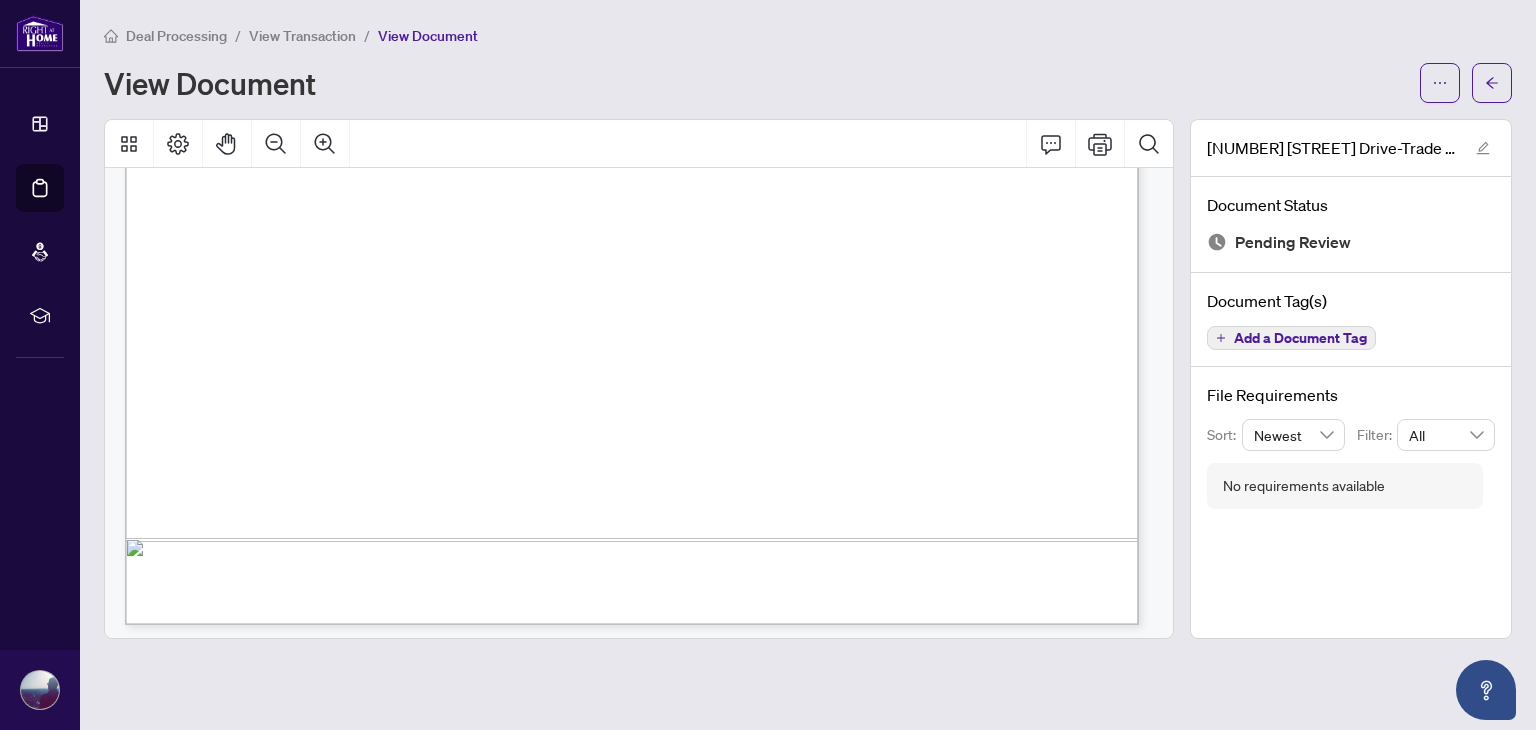 scroll, scrollTop: 881, scrollLeft: 0, axis: vertical 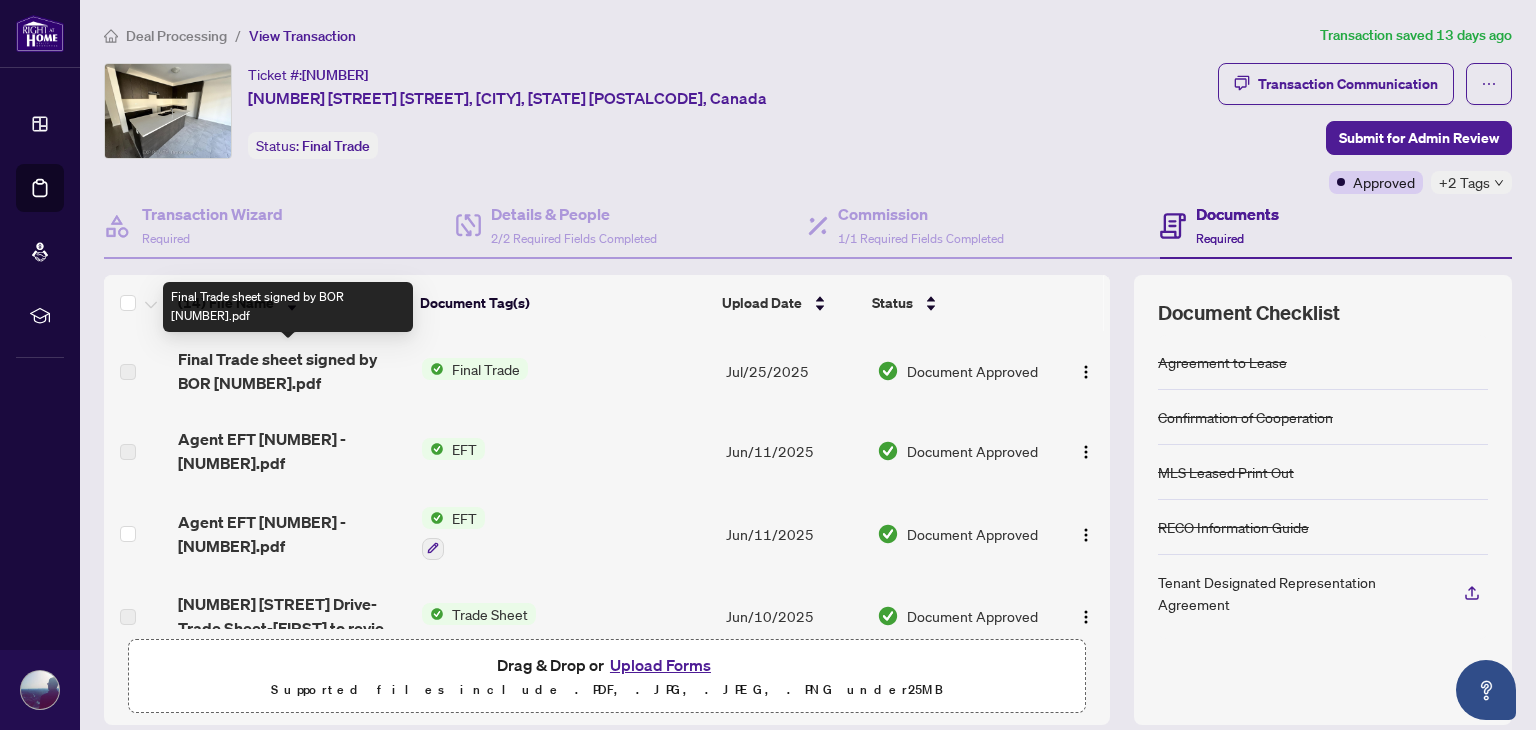 click on "Final Trade sheet signed by BOR [NUMBER].pdf" at bounding box center (291, 371) 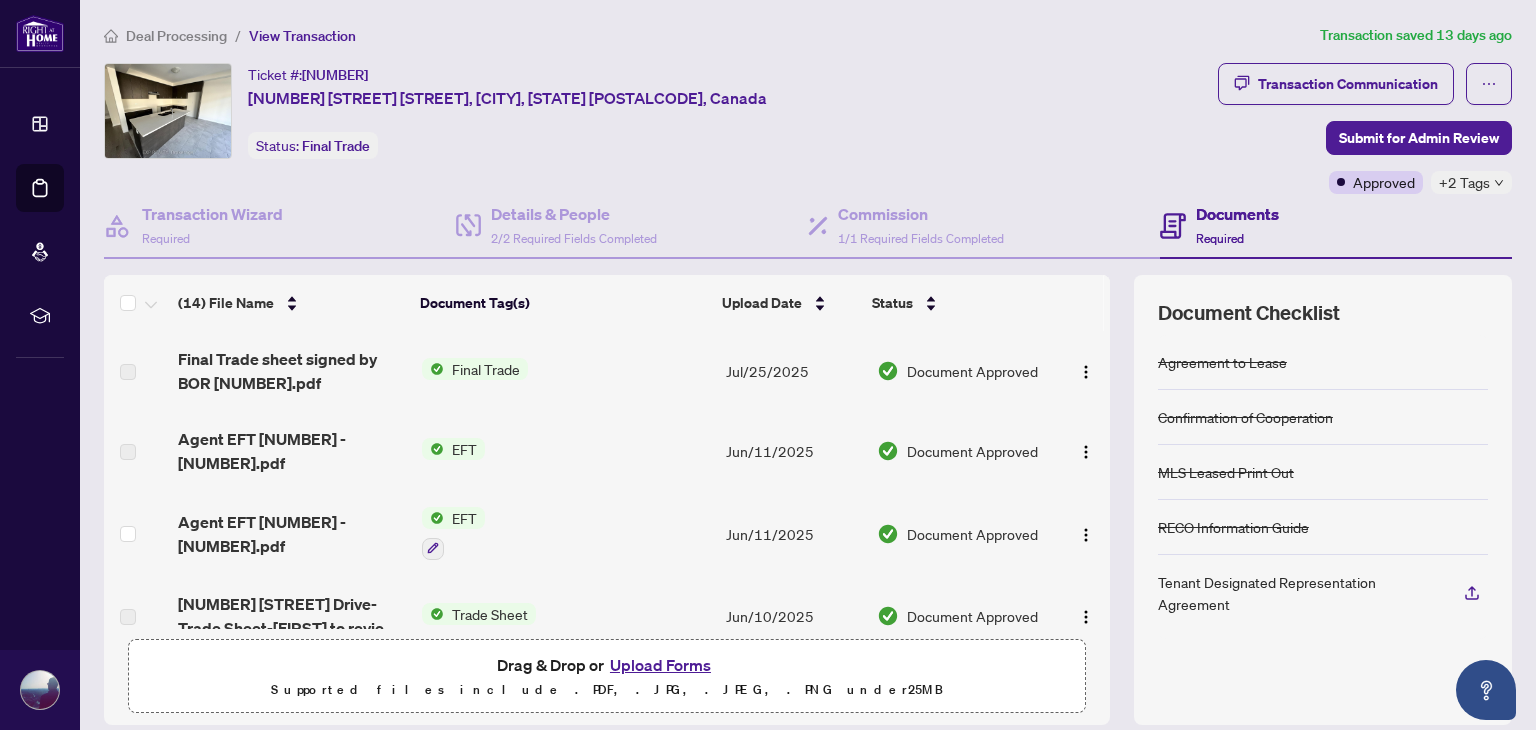 click on "Final Trade" at bounding box center (486, 369) 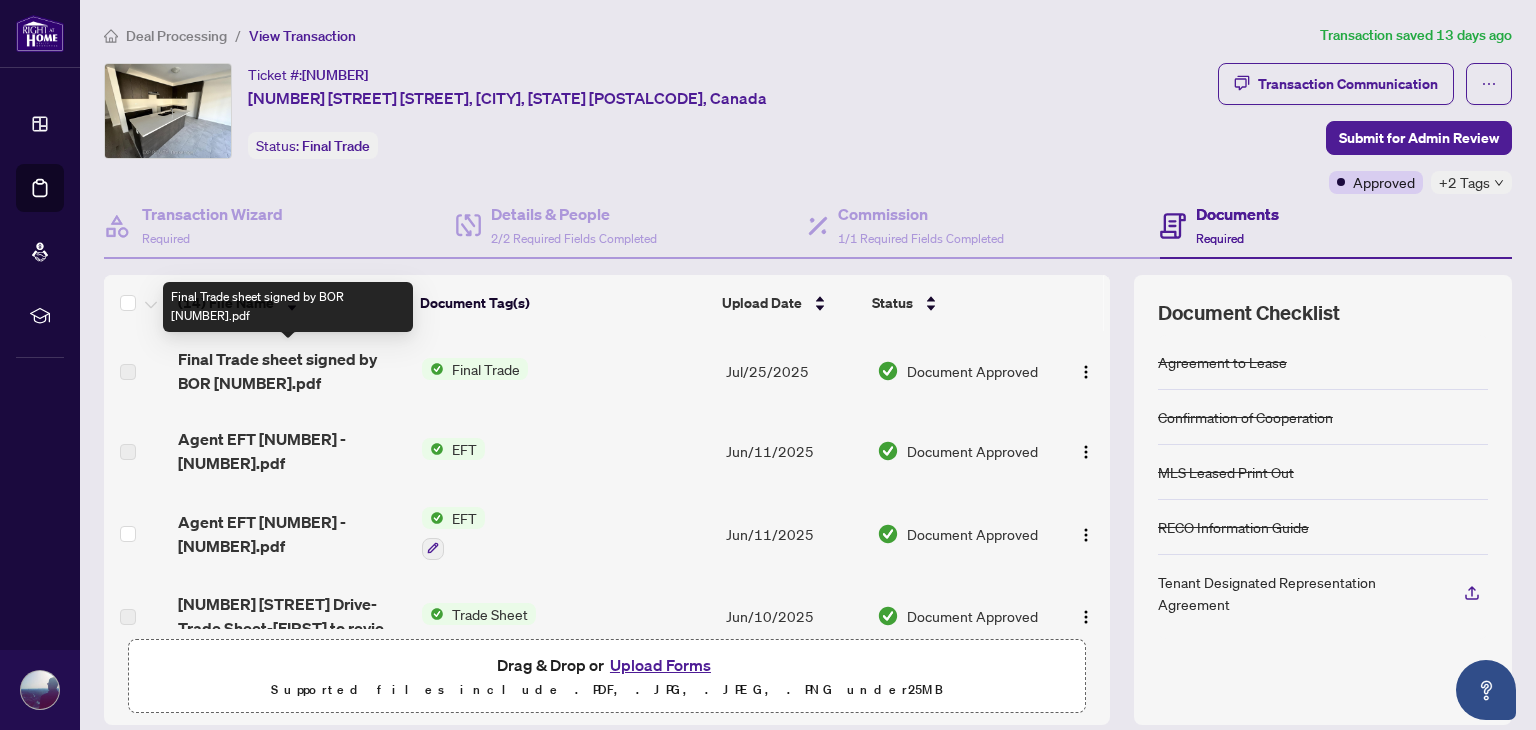click on "Final Trade sheet signed by BOR [NUMBER].pdf" at bounding box center [291, 371] 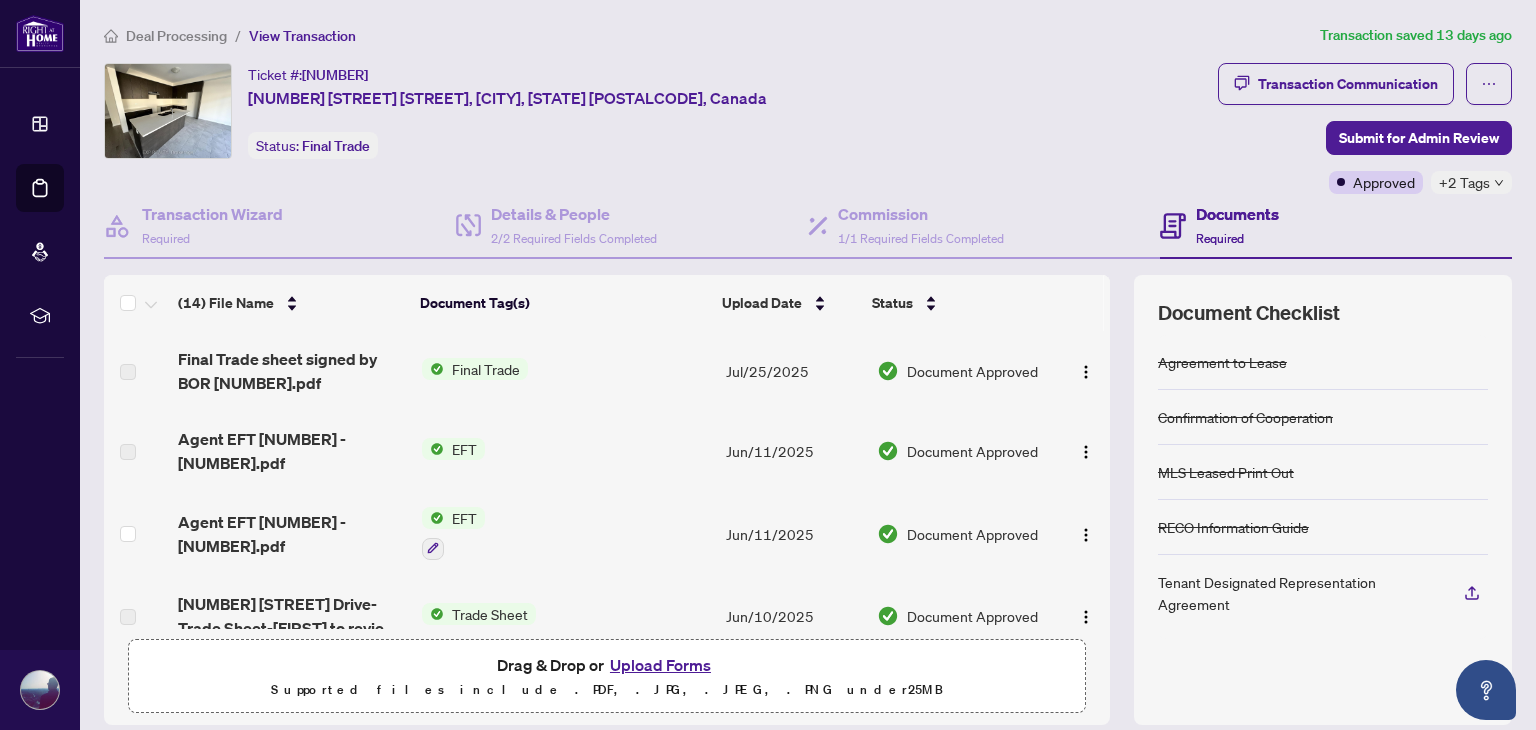 click on "Final Trade" at bounding box center (486, 369) 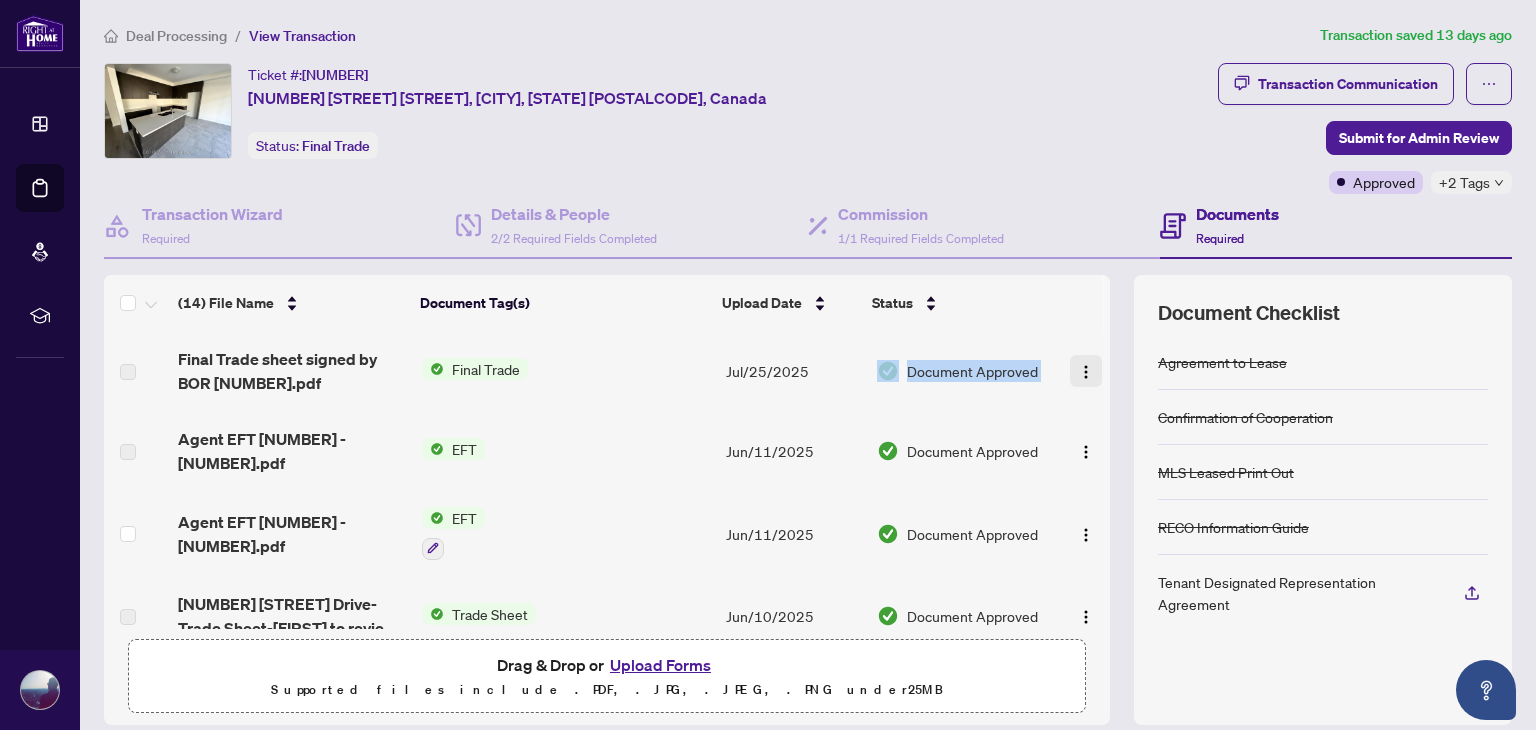 drag, startPoint x: 790, startPoint y: 376, endPoint x: 1072, endPoint y: 368, distance: 282.11346 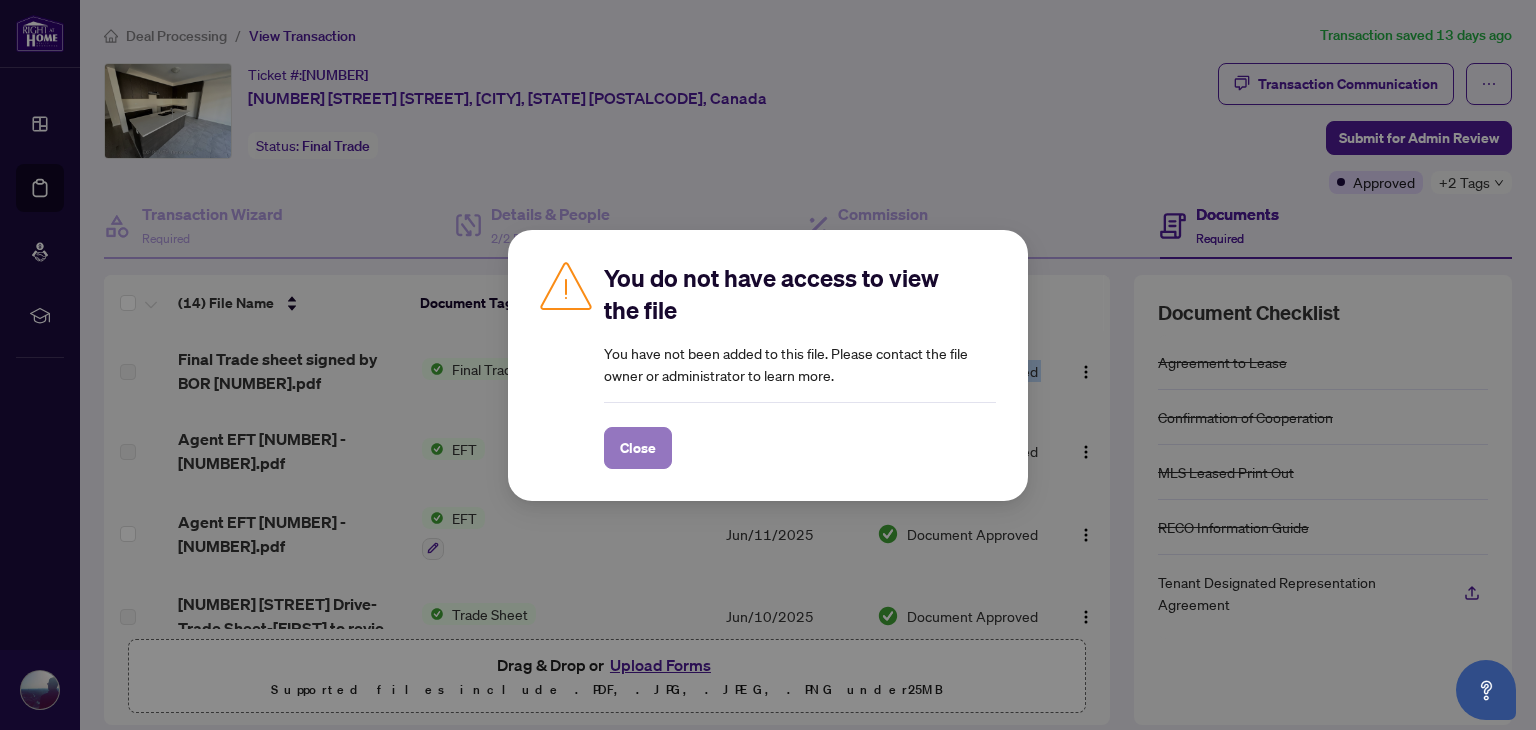 click on "Close" at bounding box center [638, 448] 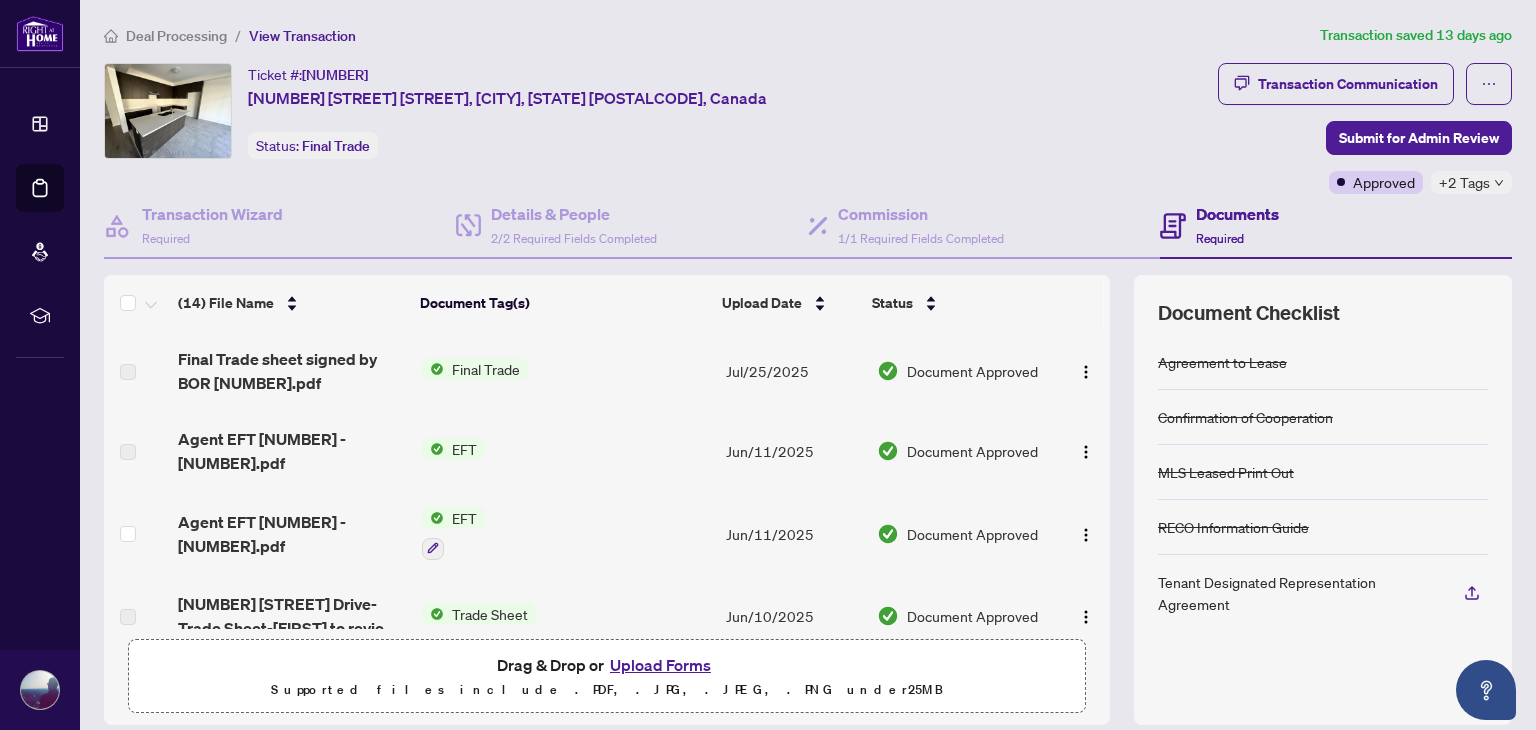 click on "EFT" at bounding box center [566, 451] 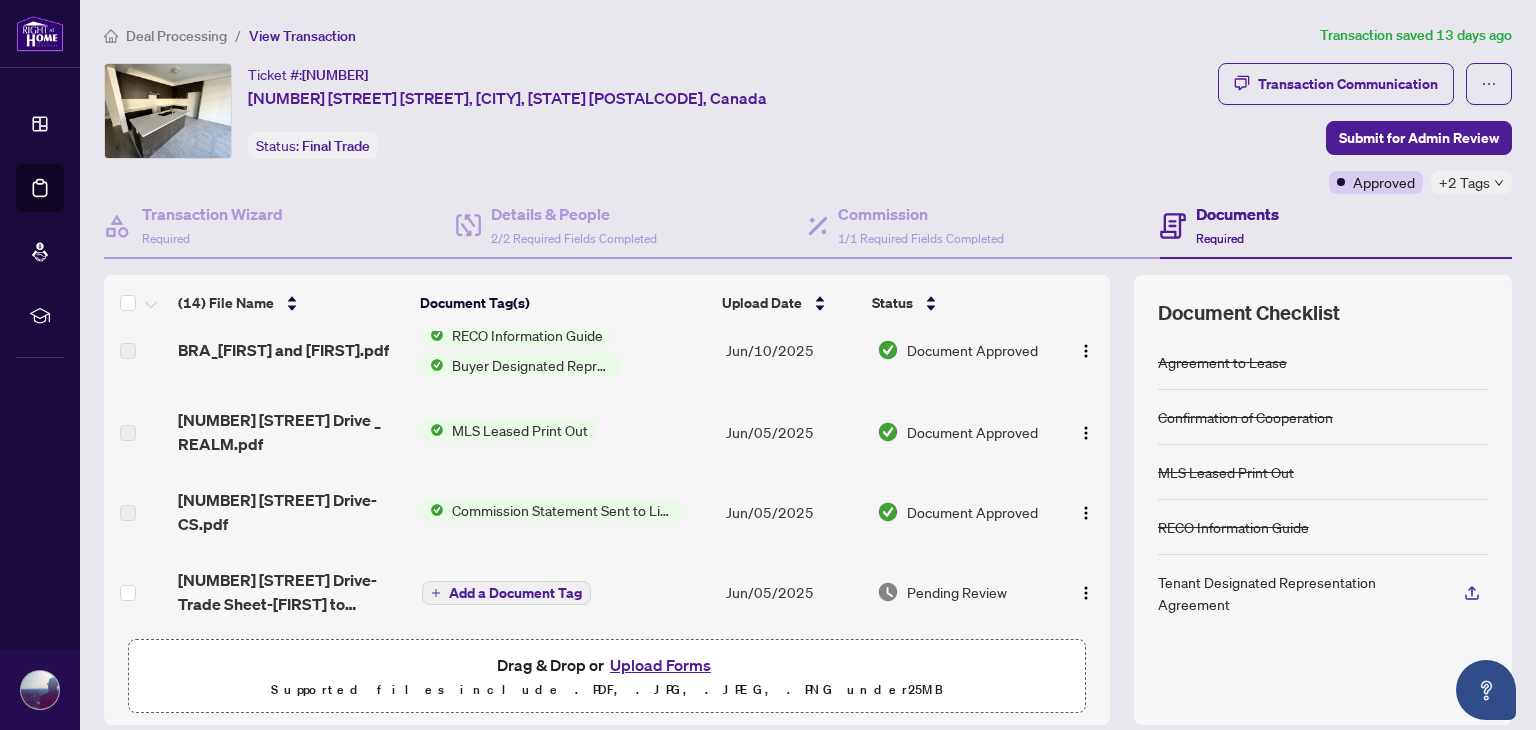 scroll, scrollTop: 428, scrollLeft: 0, axis: vertical 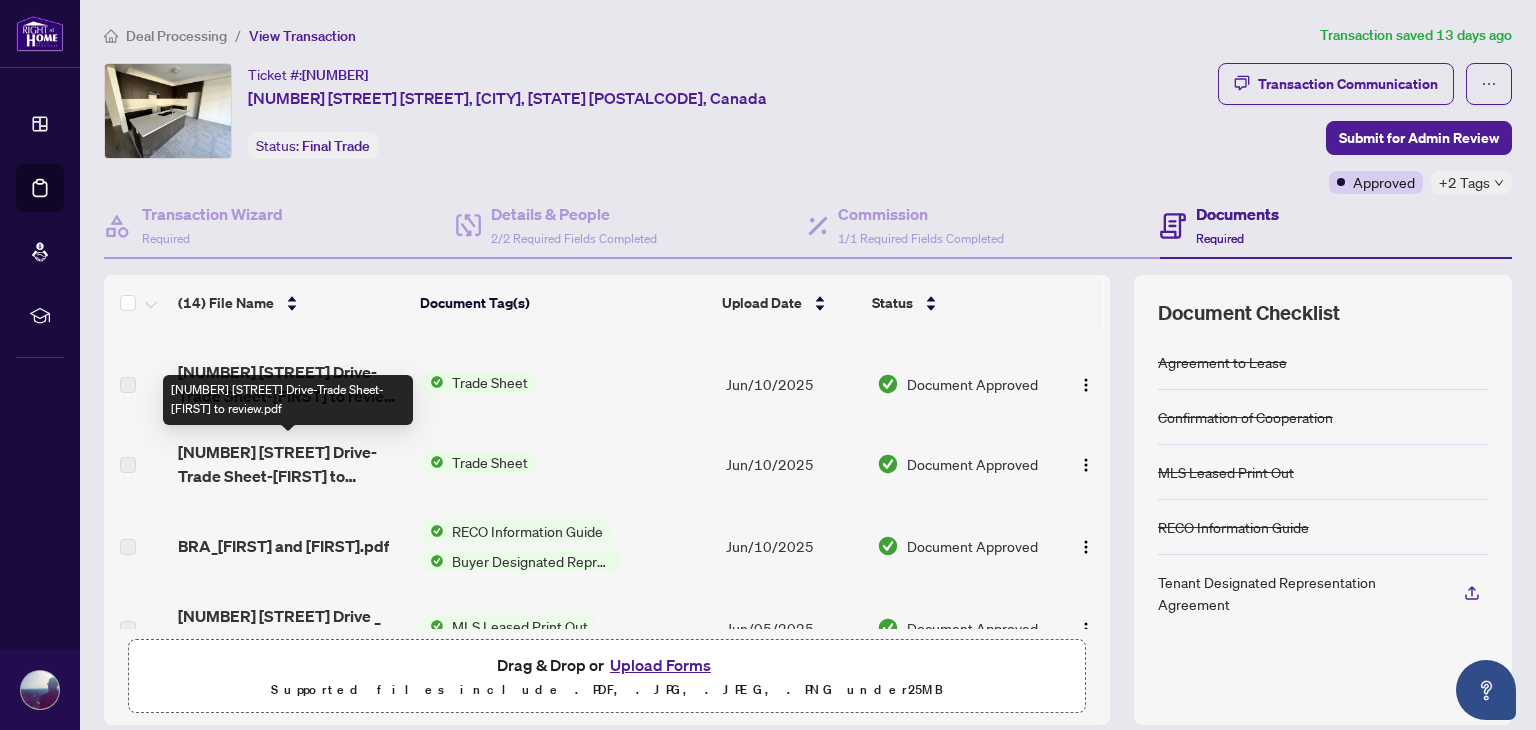 click on "[NUMBER] [STREET] Drive-Trade Sheet-[FIRST] to review.pdf" at bounding box center (291, 464) 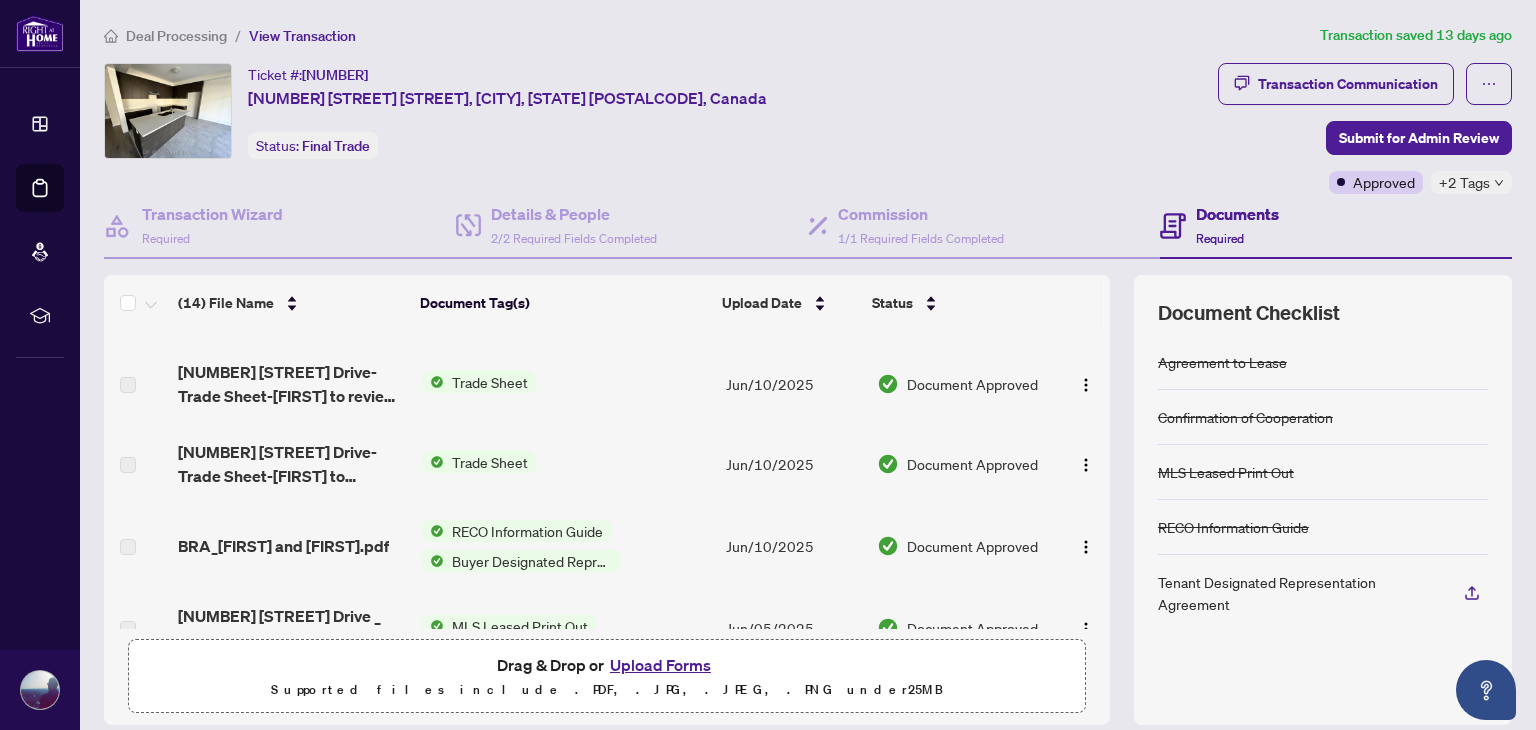 click on "Trade Sheet" at bounding box center (490, 462) 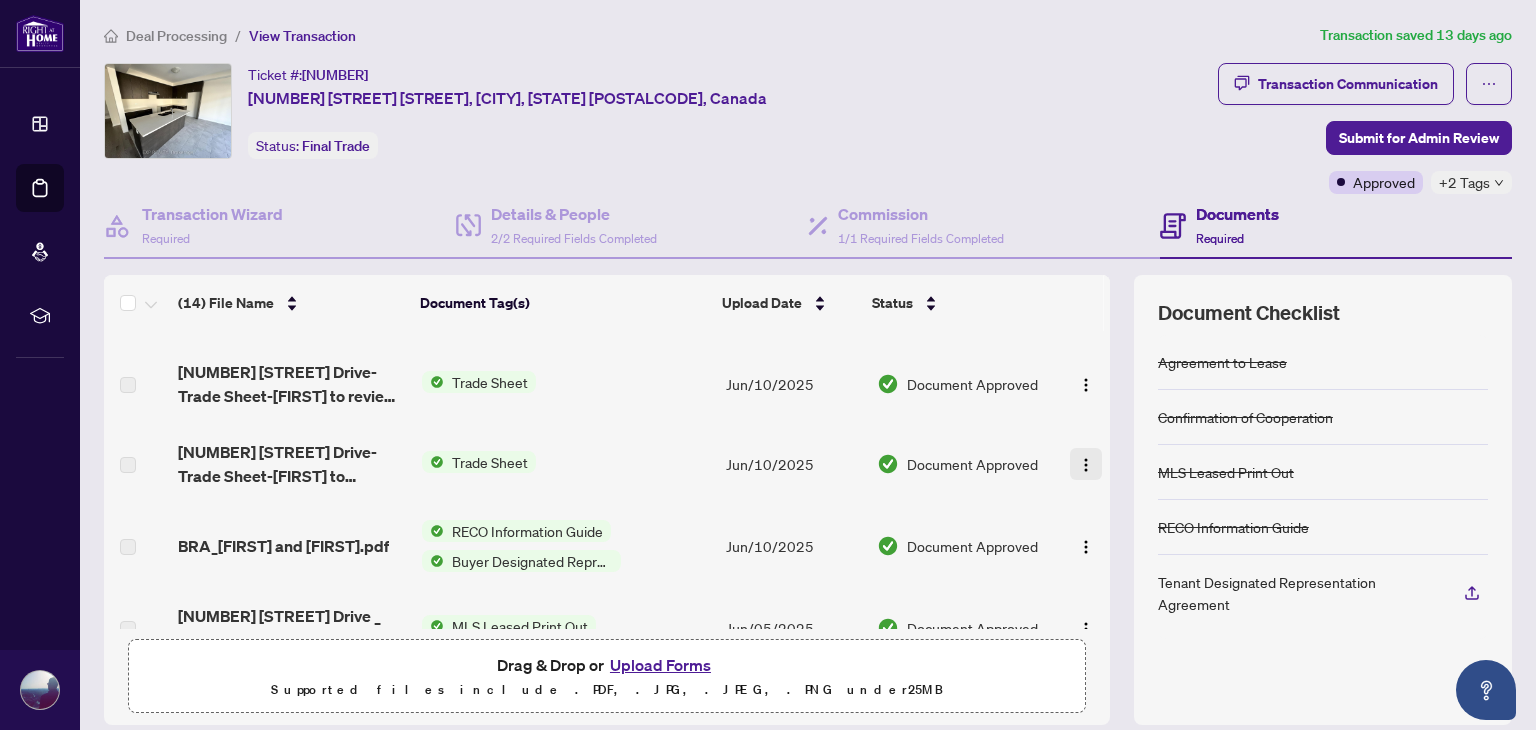 click at bounding box center (1086, 465) 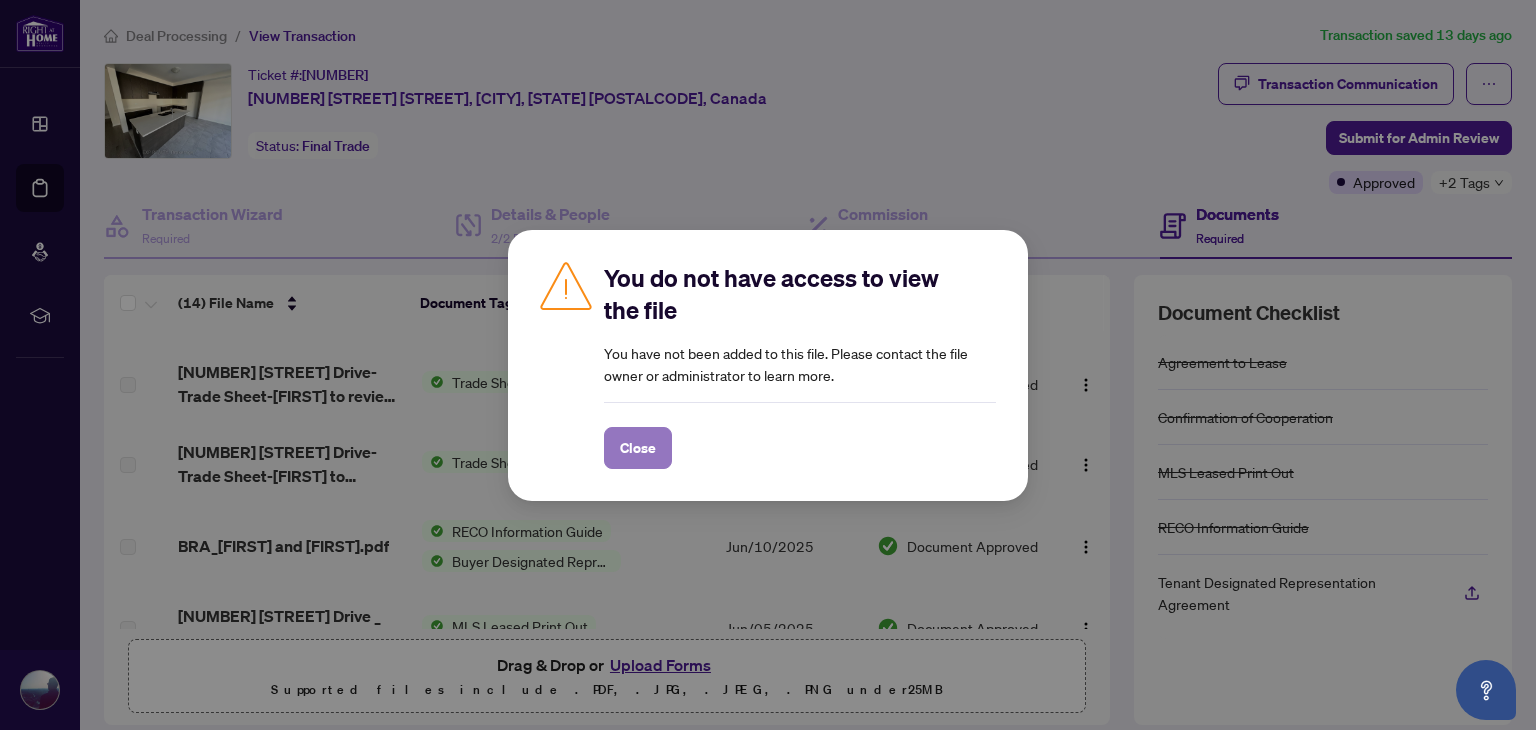 click on "Close" at bounding box center (638, 448) 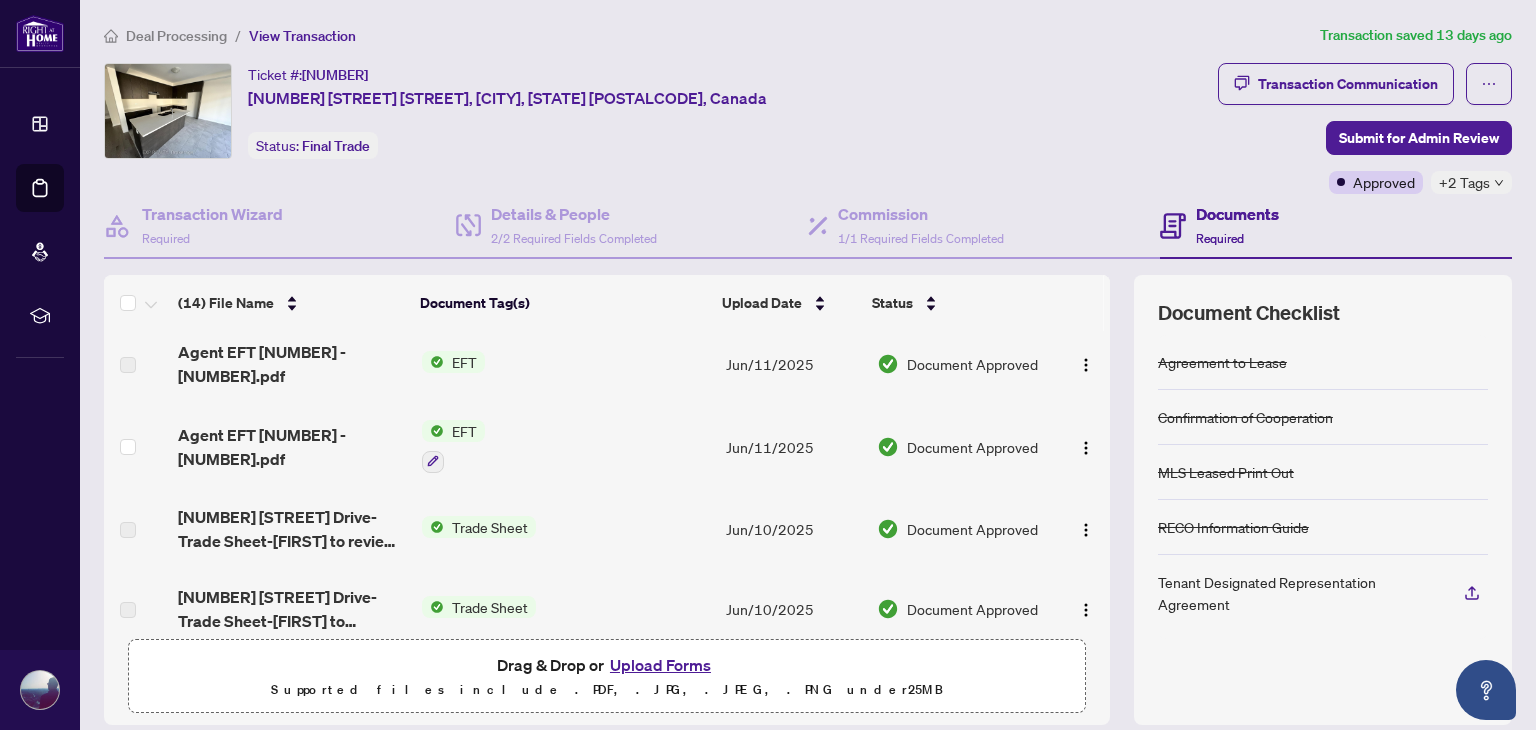 scroll, scrollTop: 0, scrollLeft: 0, axis: both 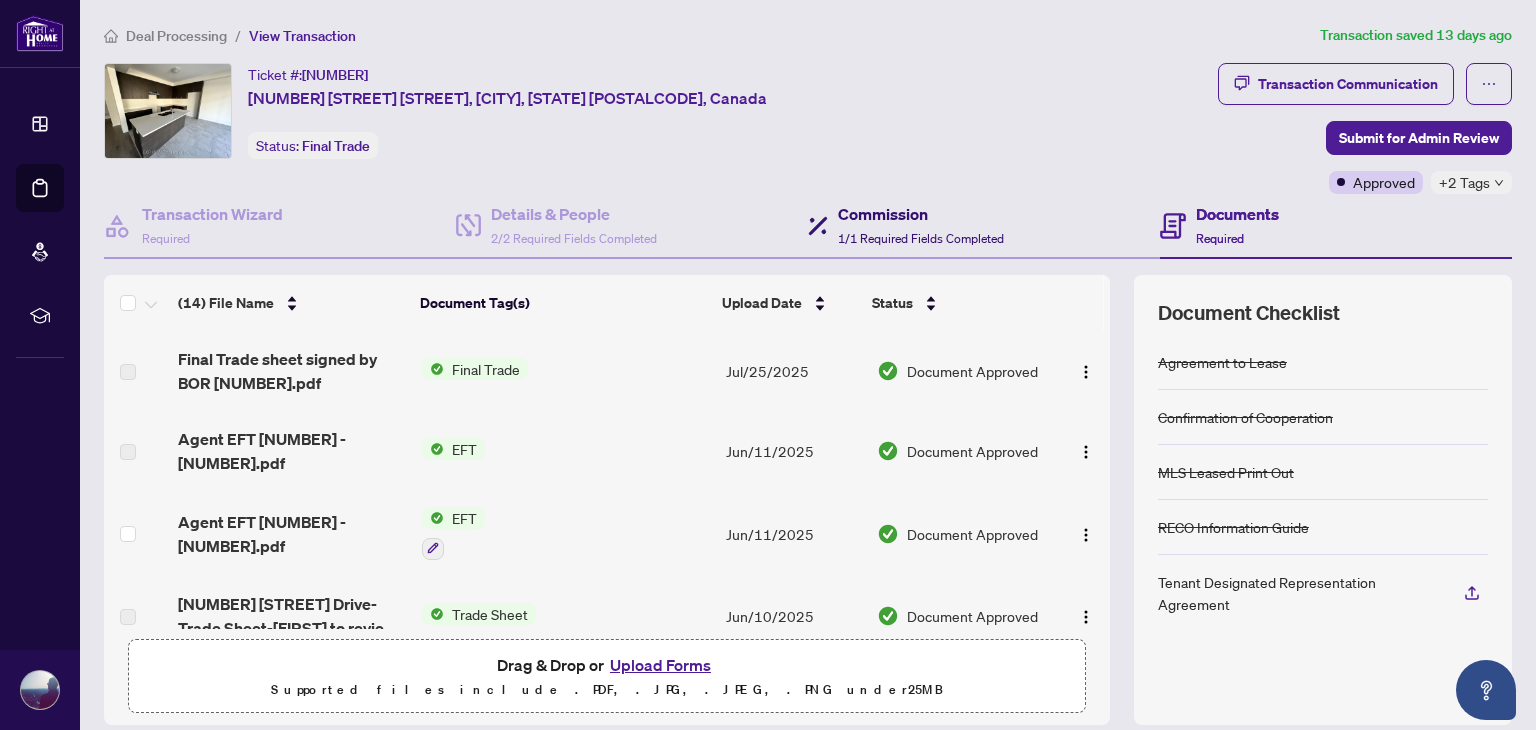 click on "Commission" at bounding box center [921, 214] 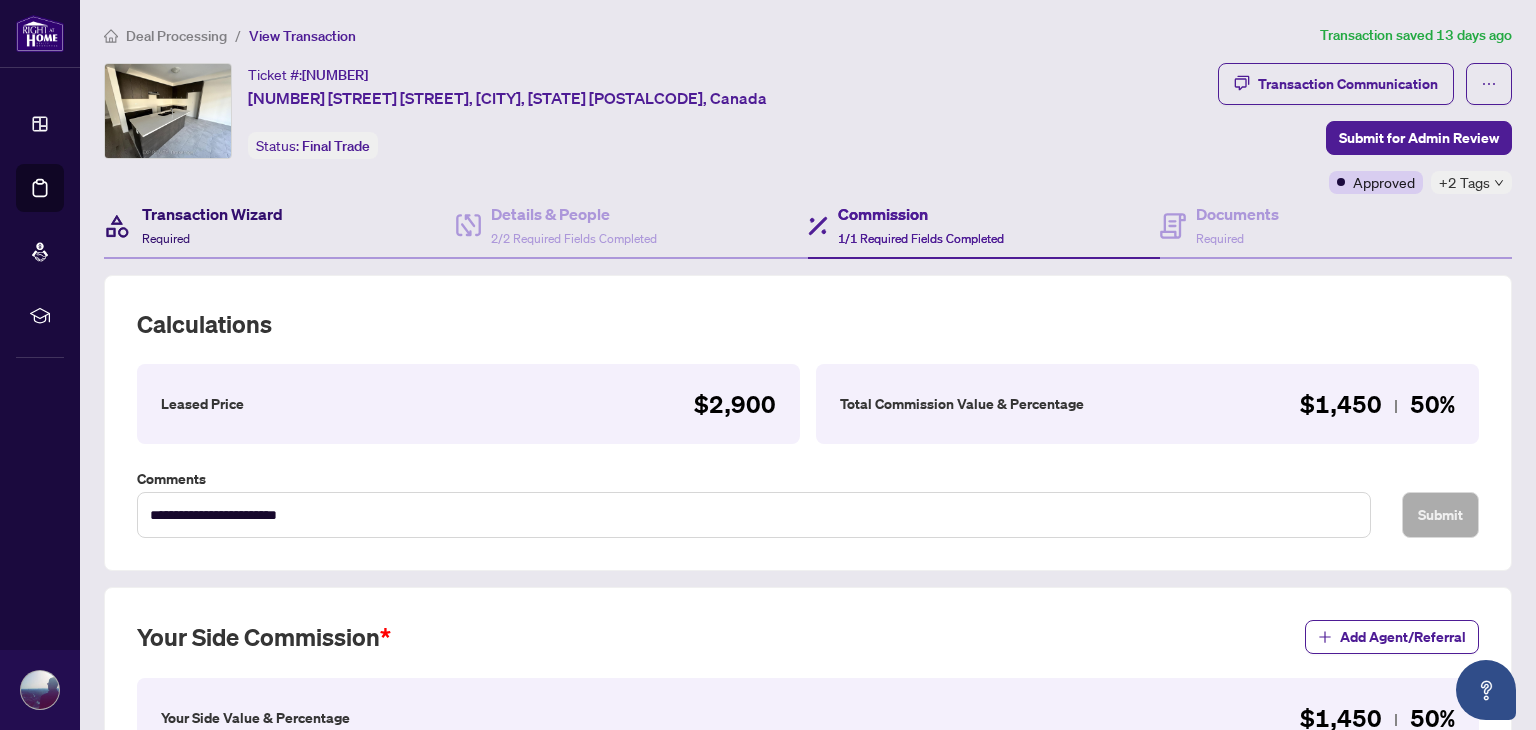 click on "Transaction Wizard" at bounding box center [212, 214] 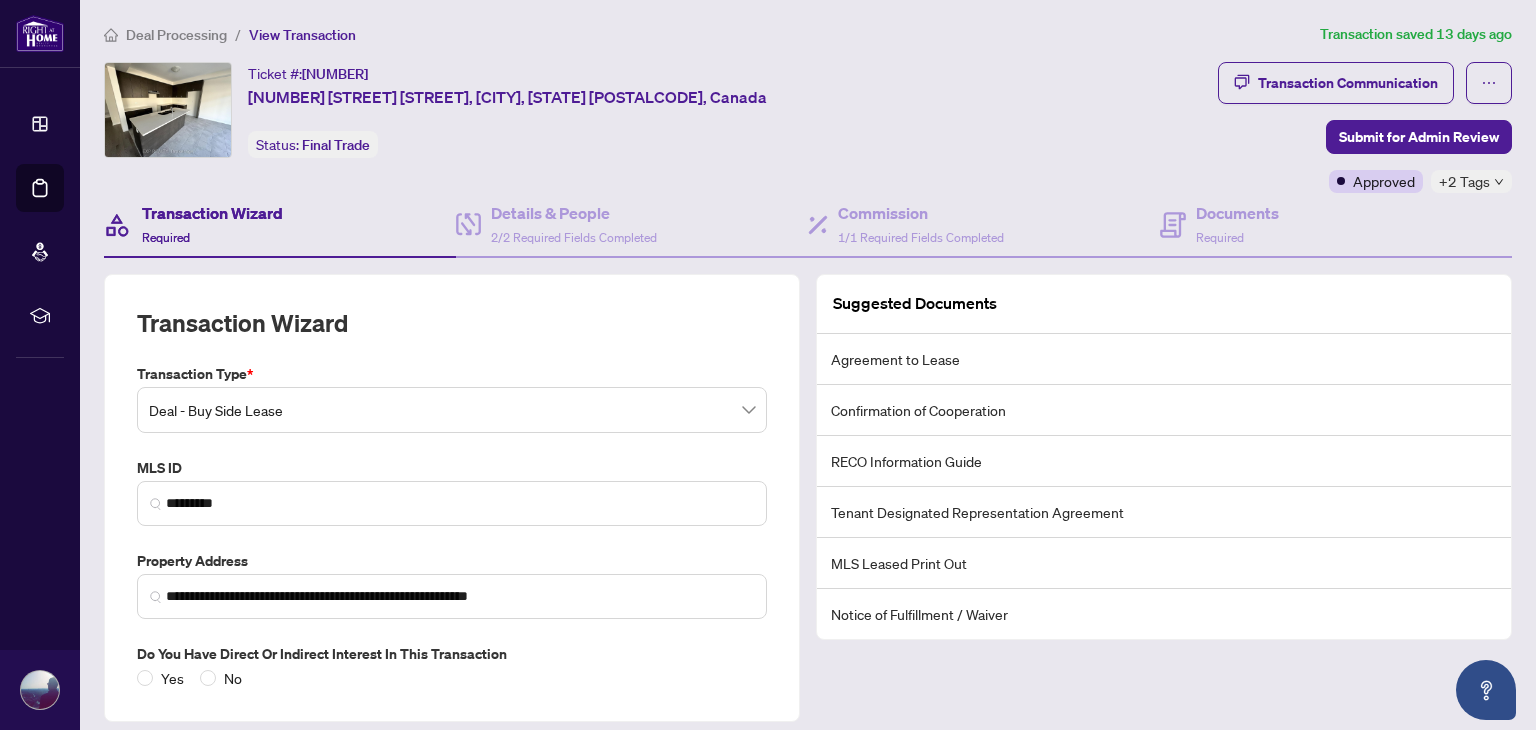 scroll, scrollTop: 0, scrollLeft: 0, axis: both 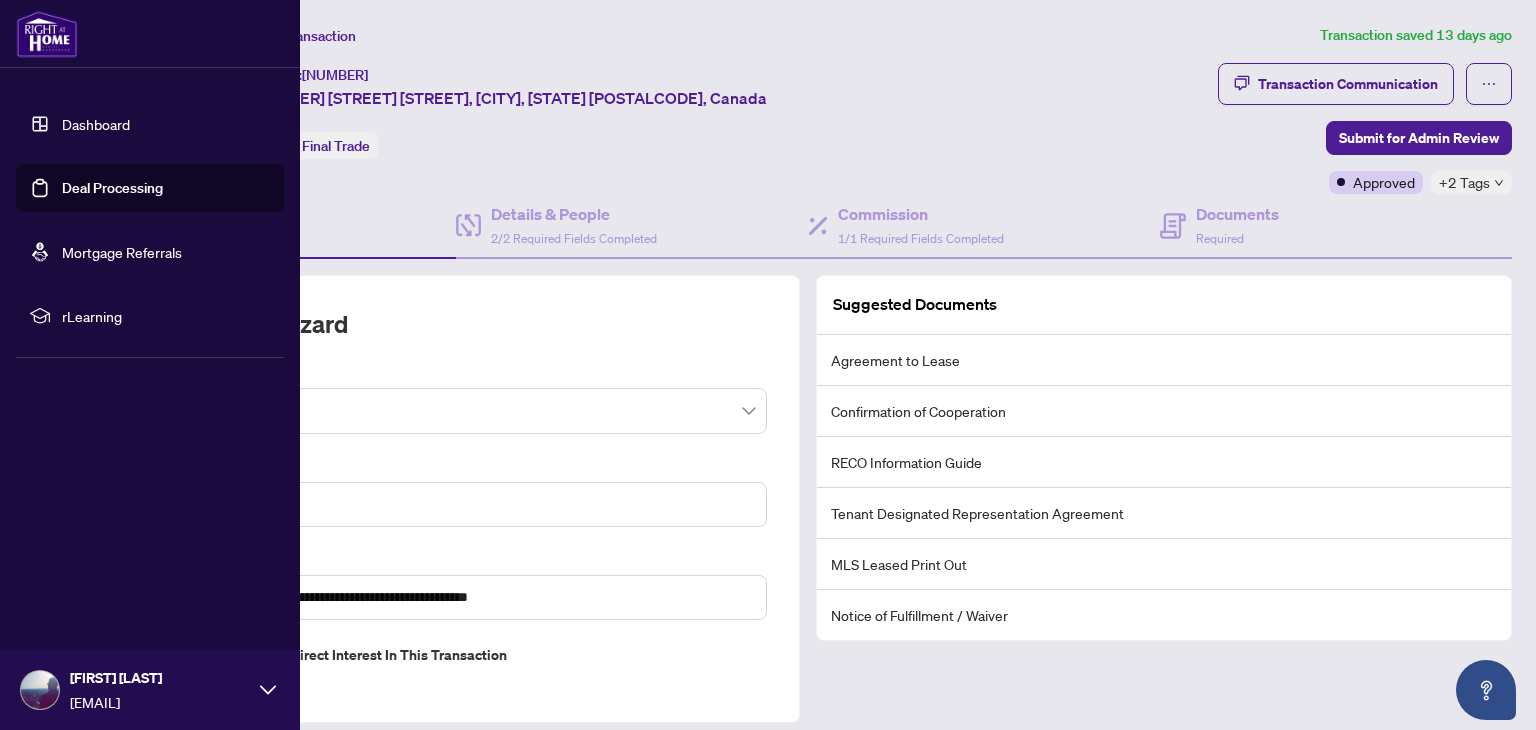 click on "Deal Processing" at bounding box center [112, 188] 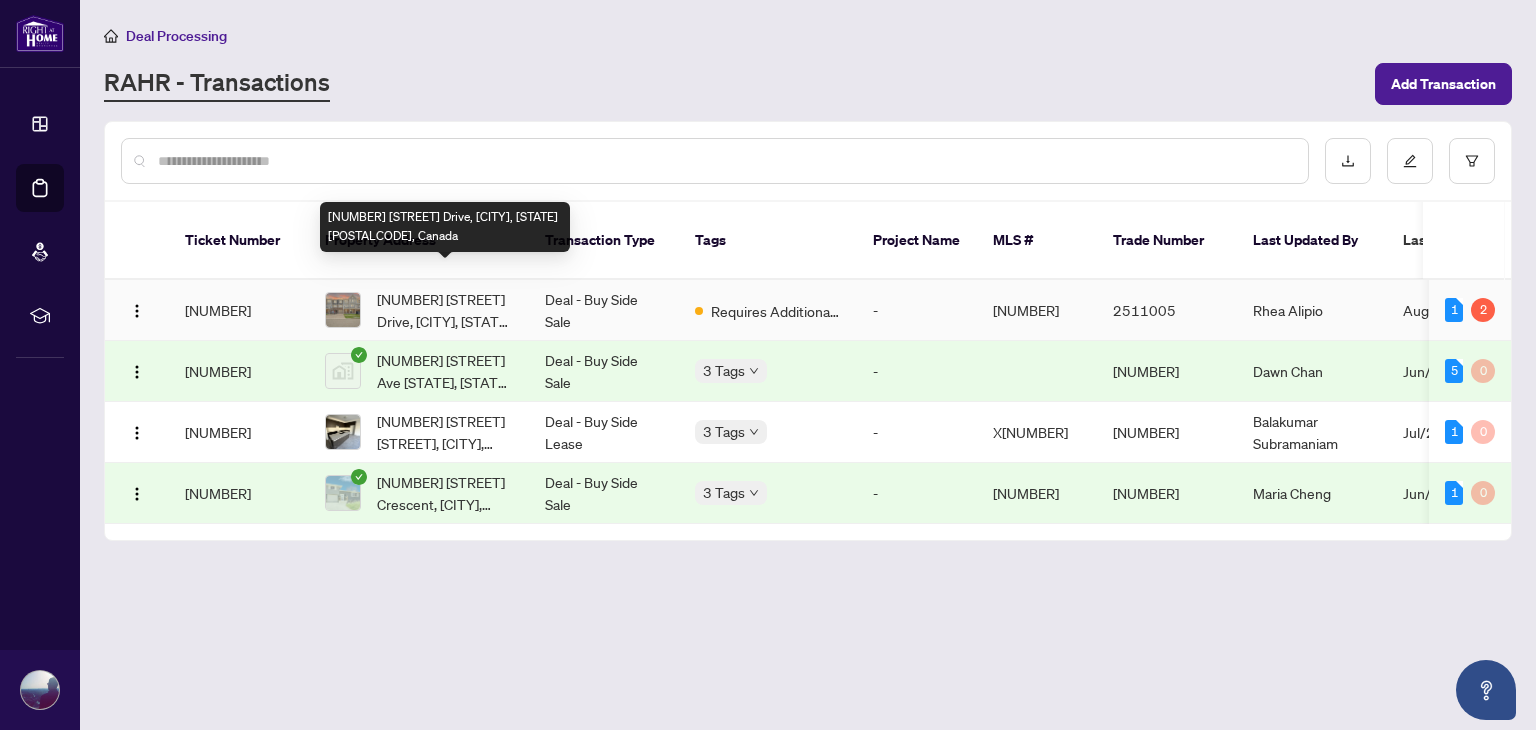 click on "[NUMBER] [STREET] Drive, [CITY], [STATE] [POSTALCODE], Canada" at bounding box center [445, 310] 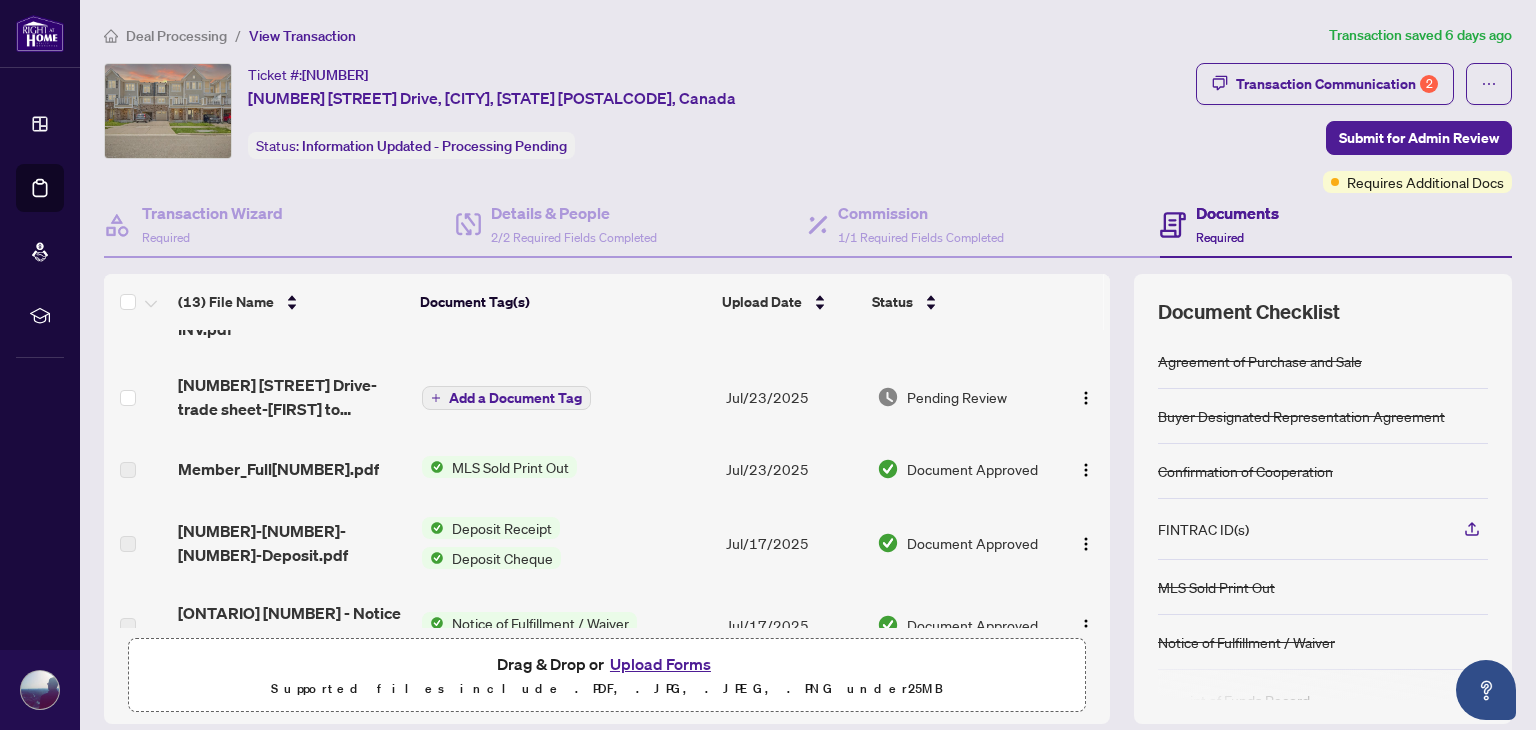 scroll, scrollTop: 400, scrollLeft: 0, axis: vertical 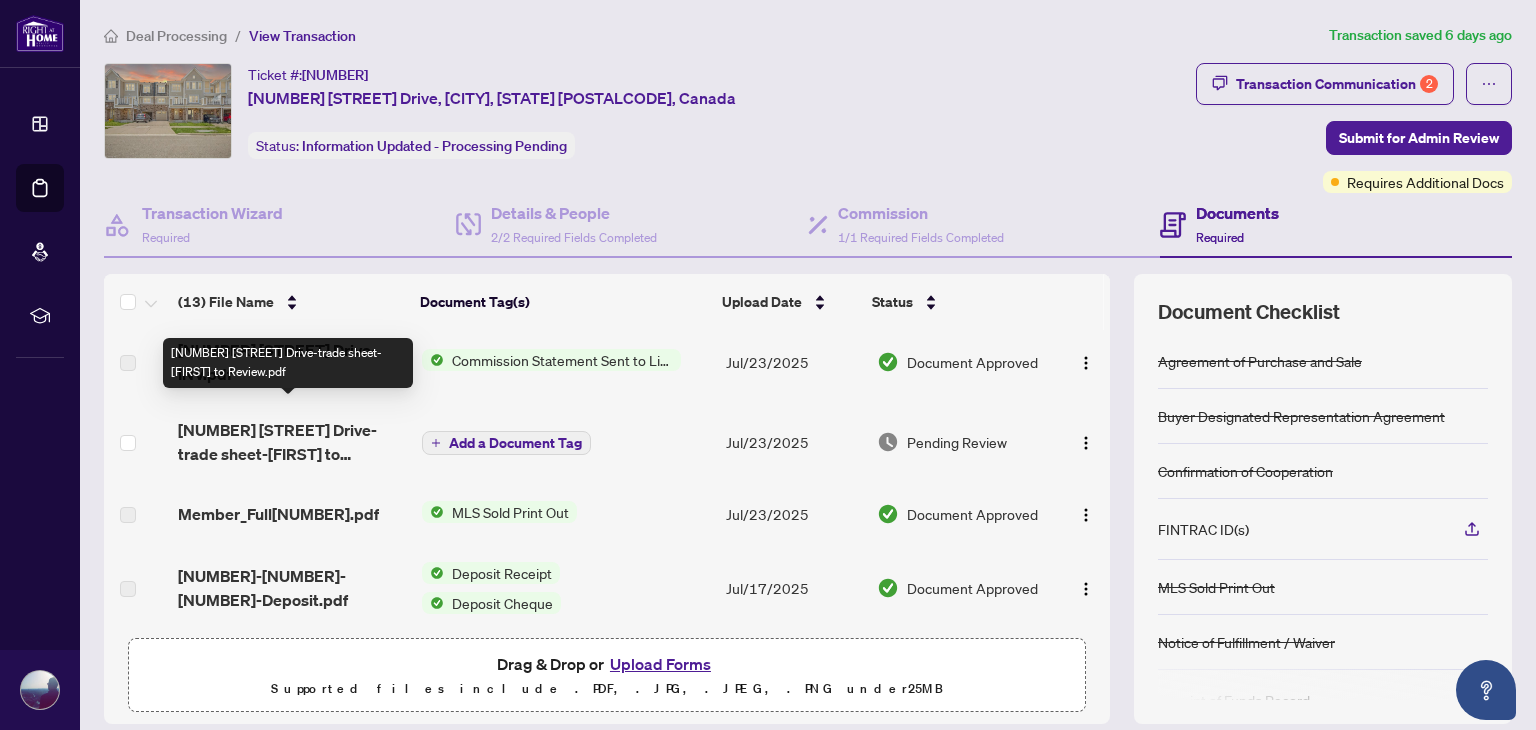click on "[NUMBER] [STREET] Drive-trade sheet-[FIRST] to Review.pdf" at bounding box center (291, 442) 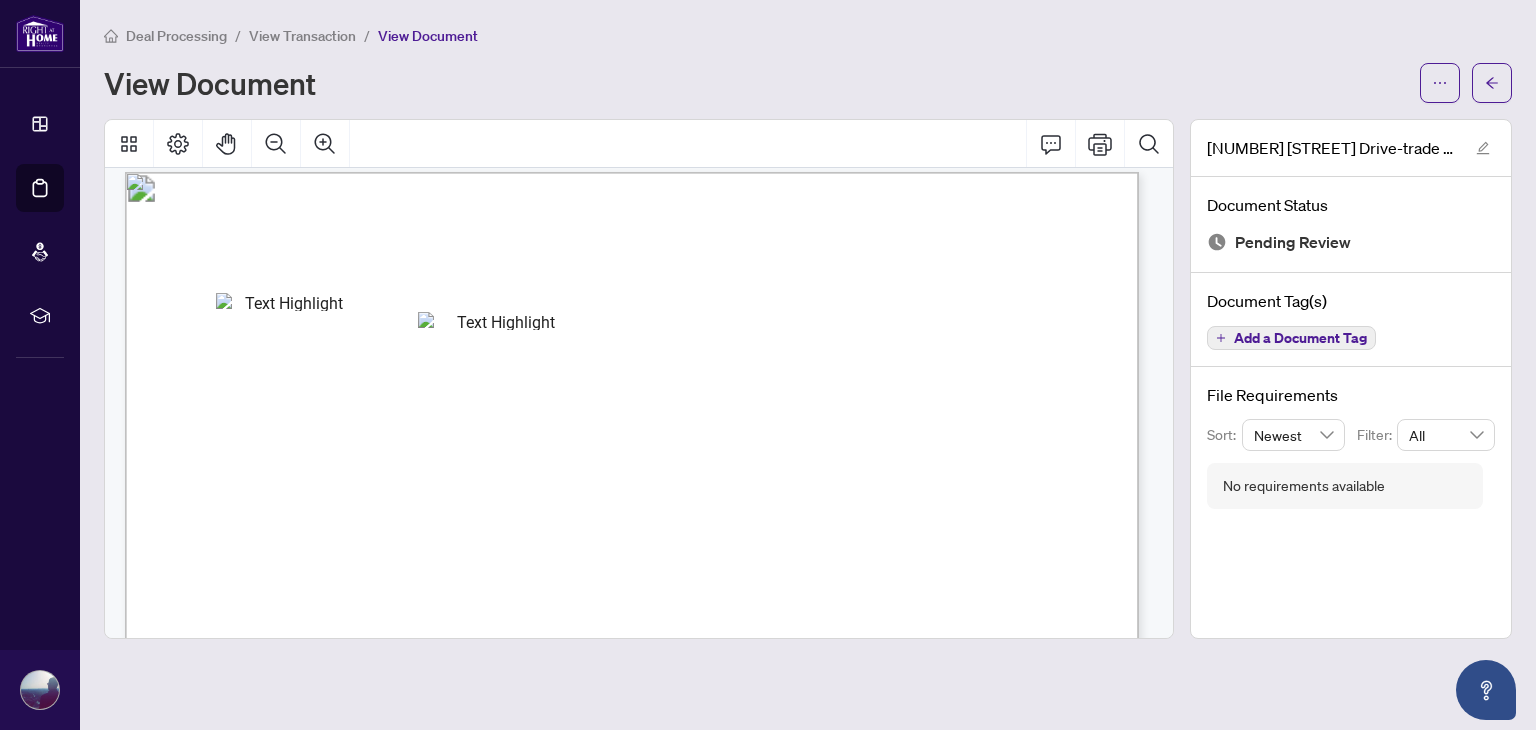 scroll, scrollTop: 0, scrollLeft: 0, axis: both 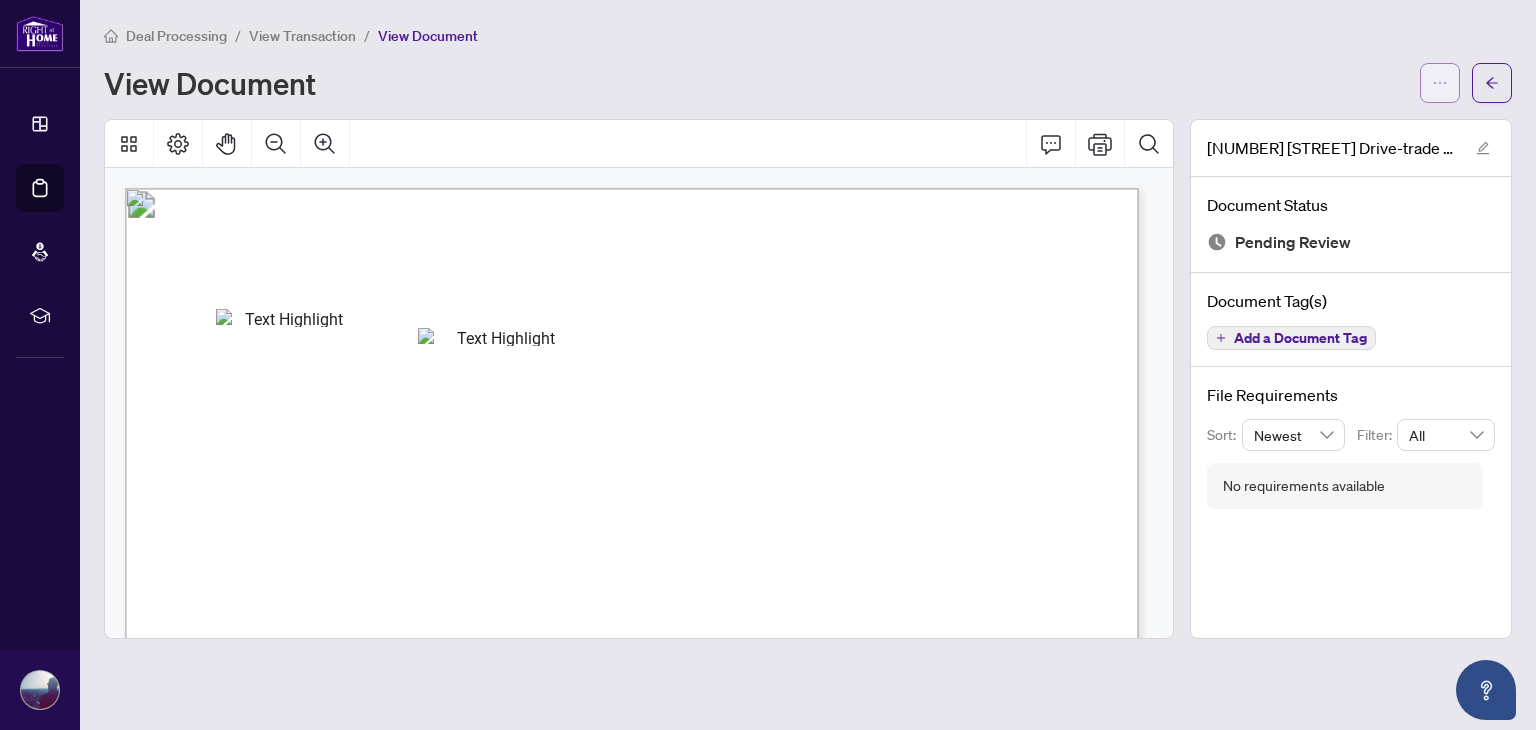 click 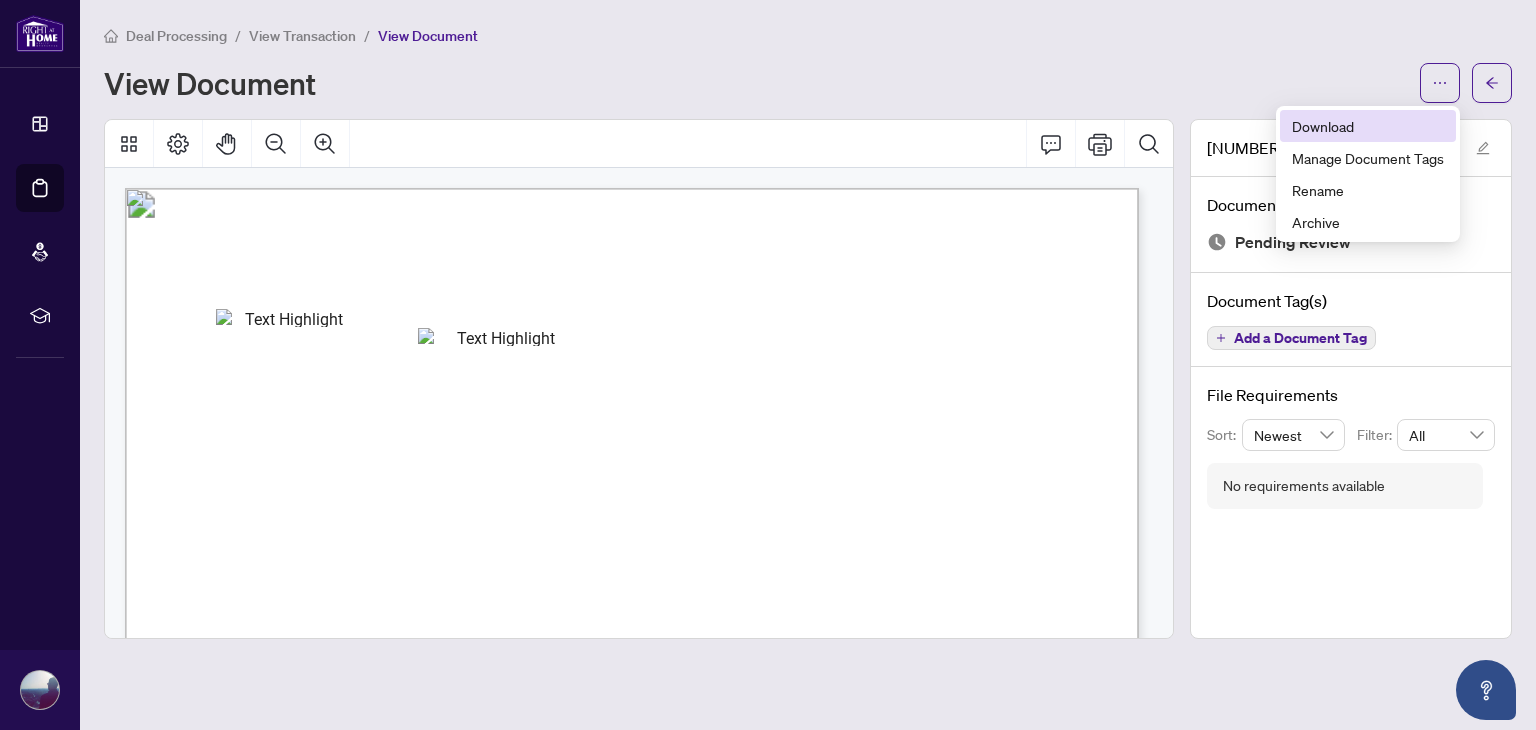 click on "Download" at bounding box center (1368, 126) 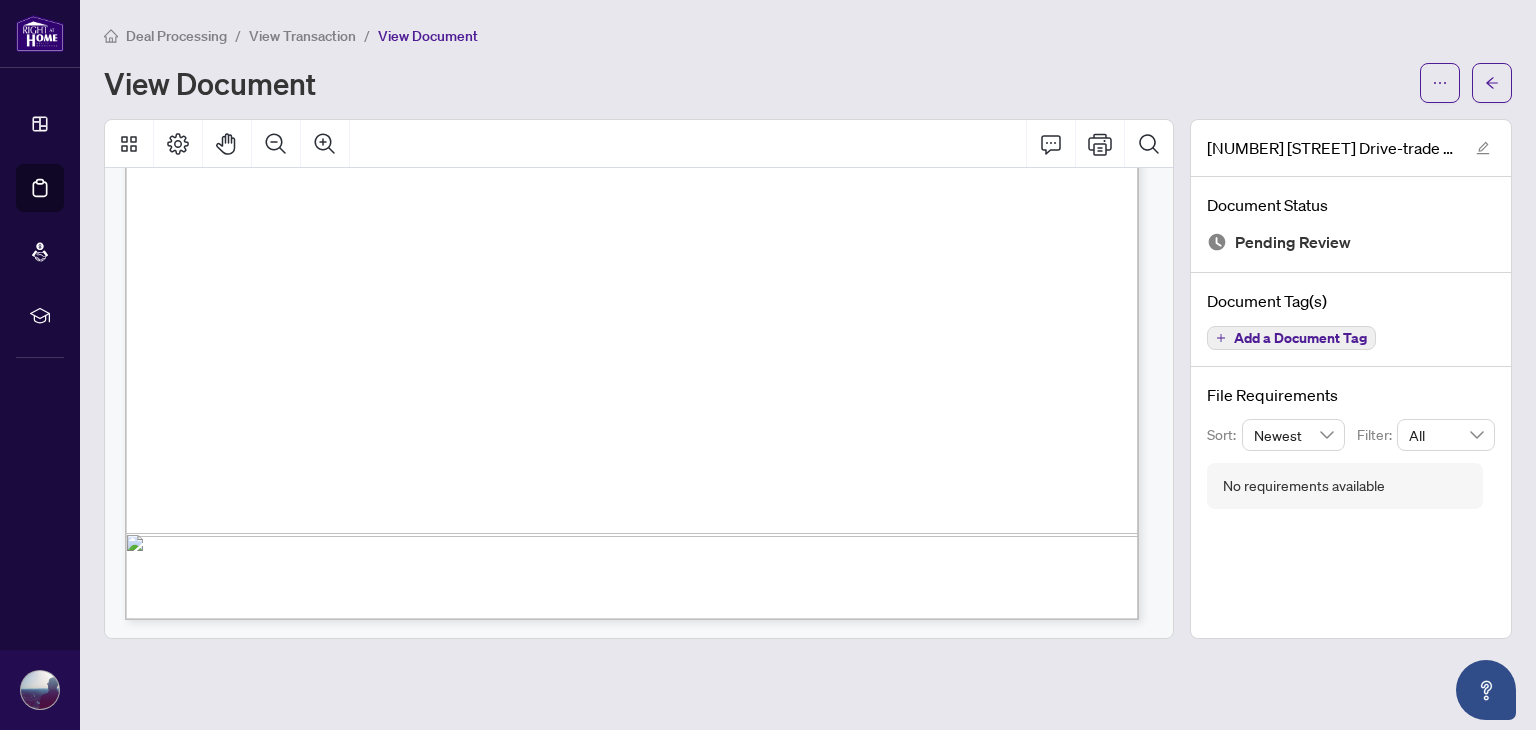 scroll, scrollTop: 881, scrollLeft: 0, axis: vertical 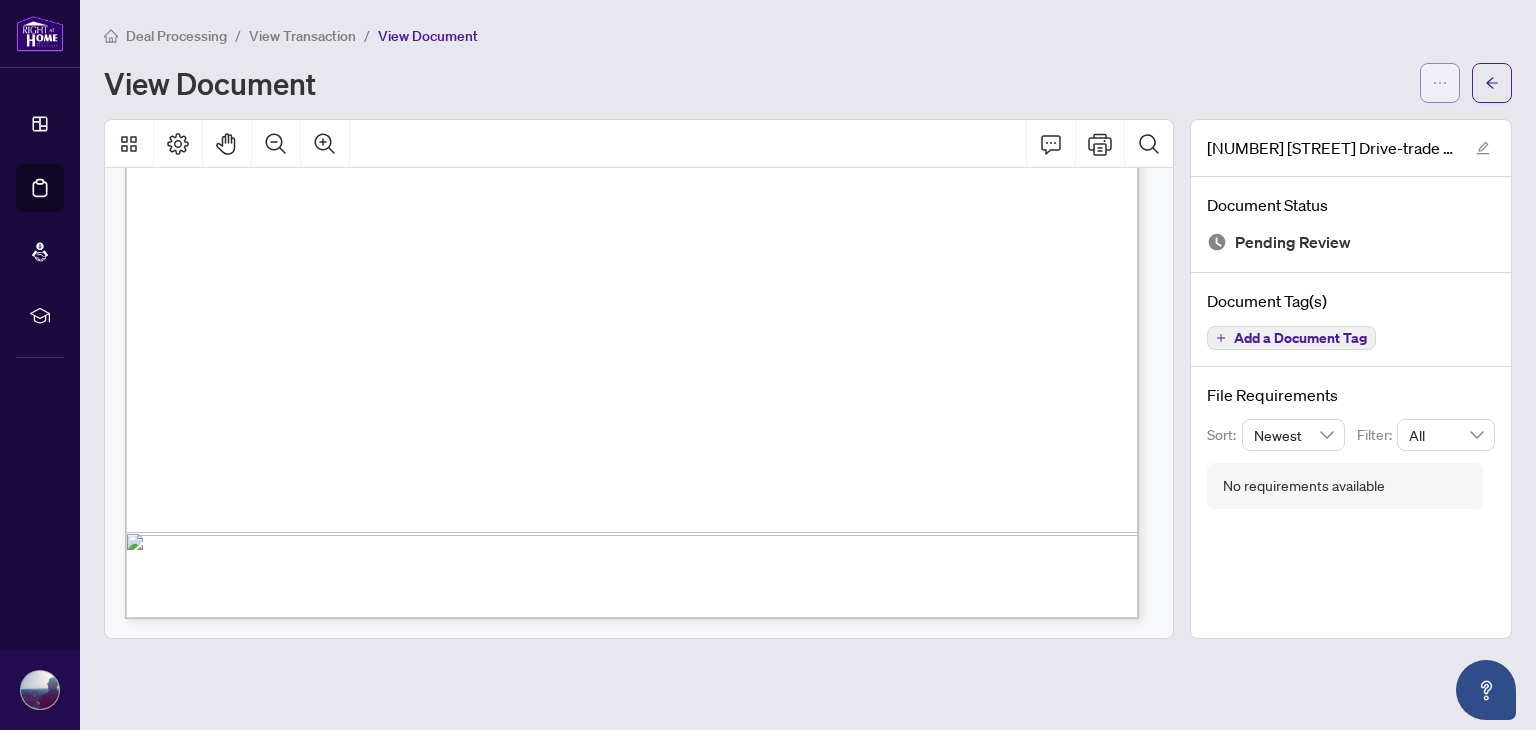 click at bounding box center [1440, 83] 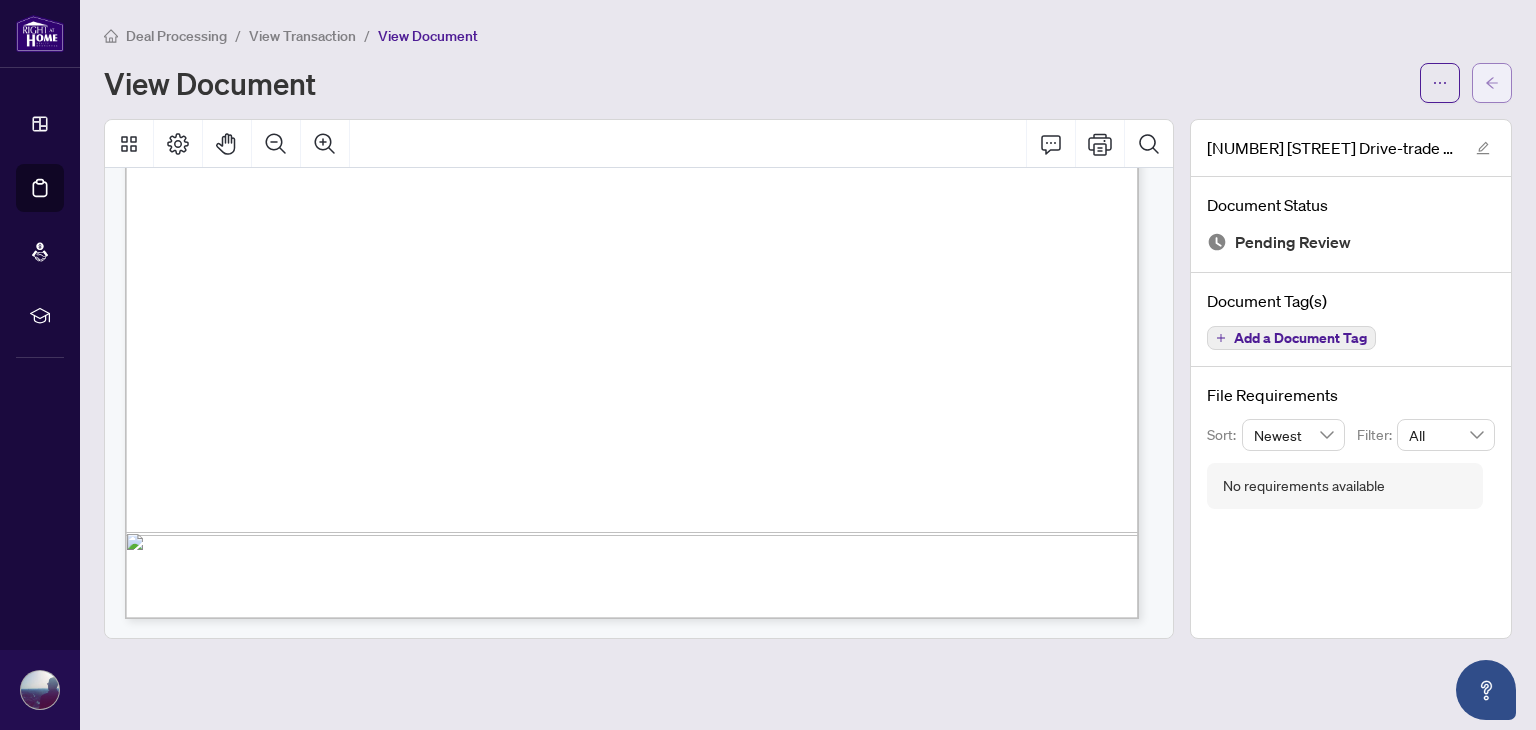 click 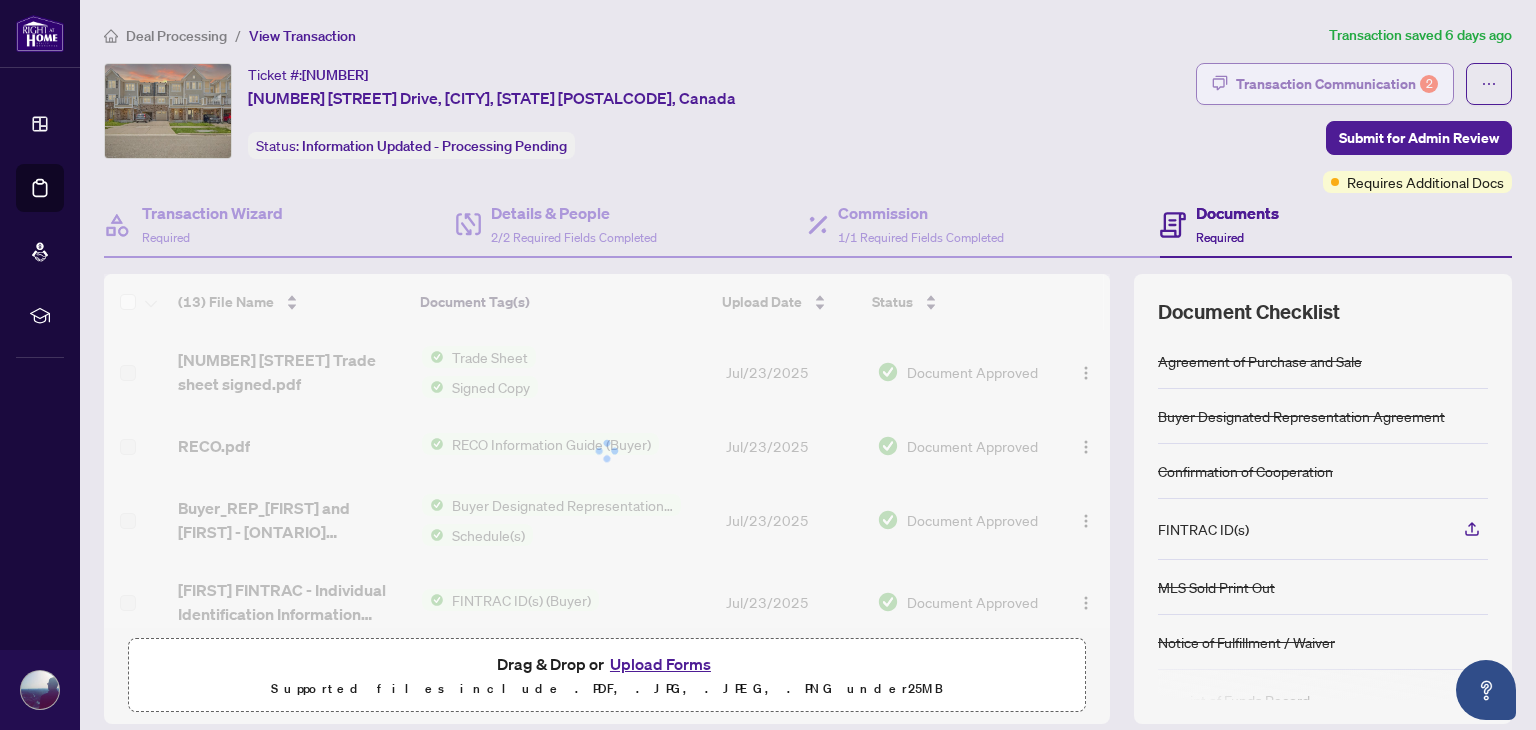 click on "Transaction Communication 2" at bounding box center [1337, 84] 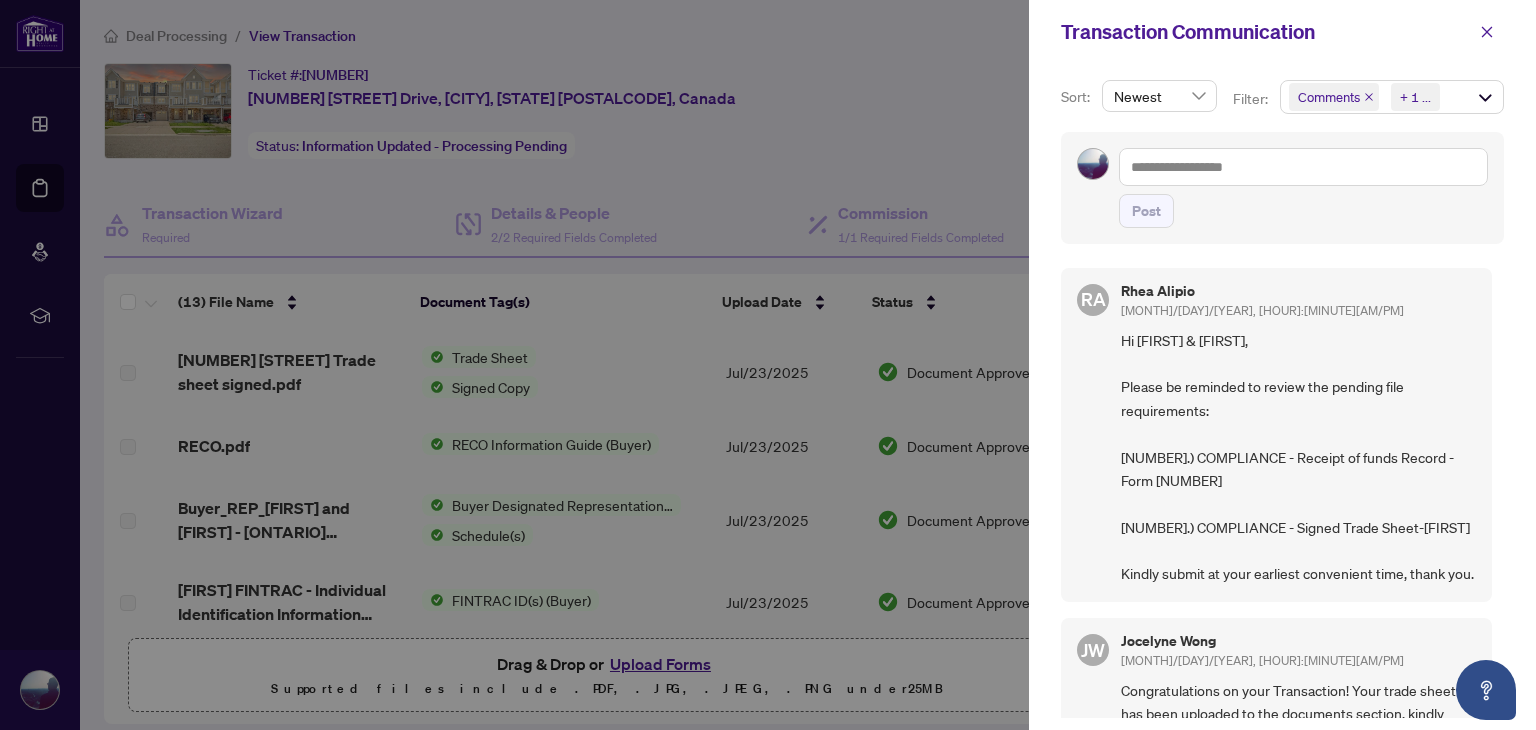 click at bounding box center (768, 365) 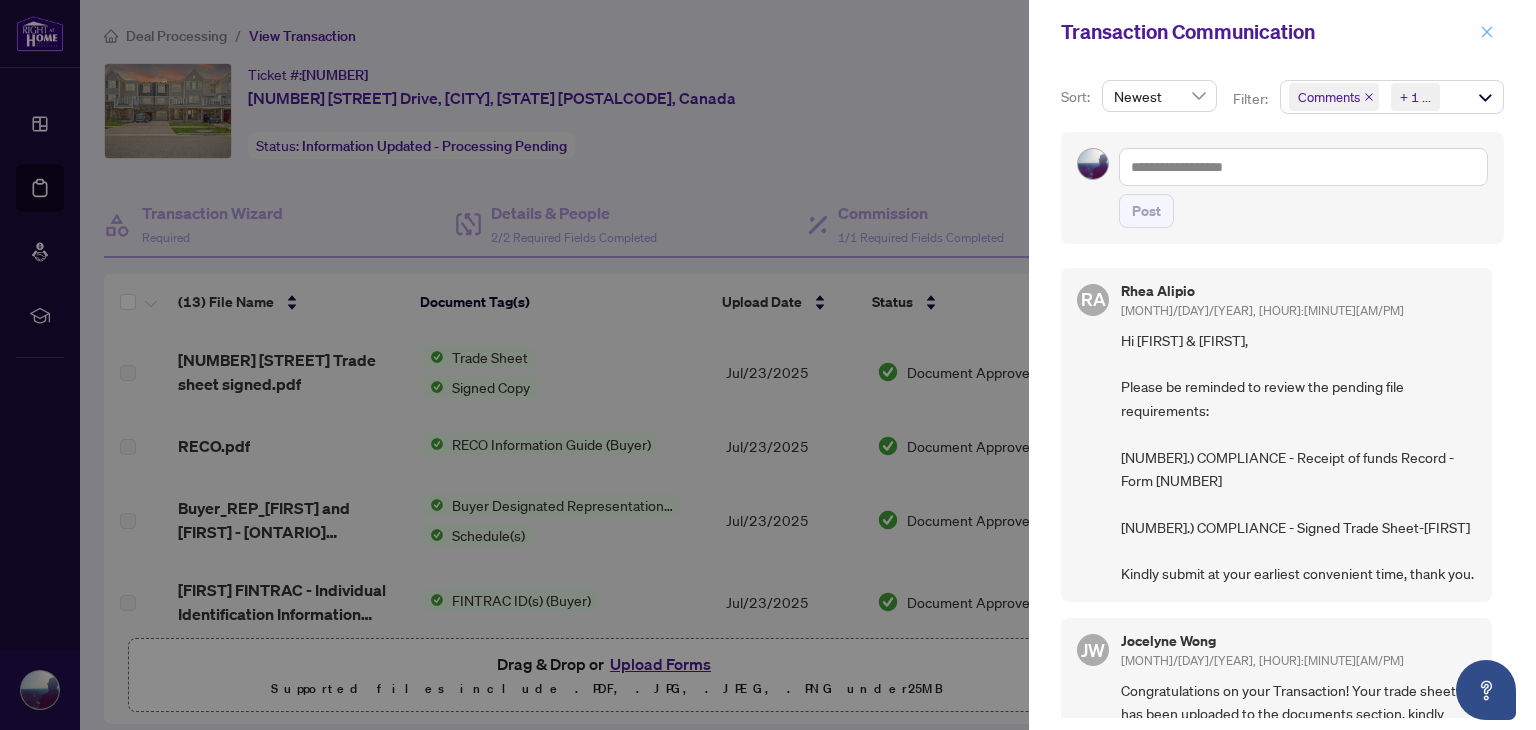 click 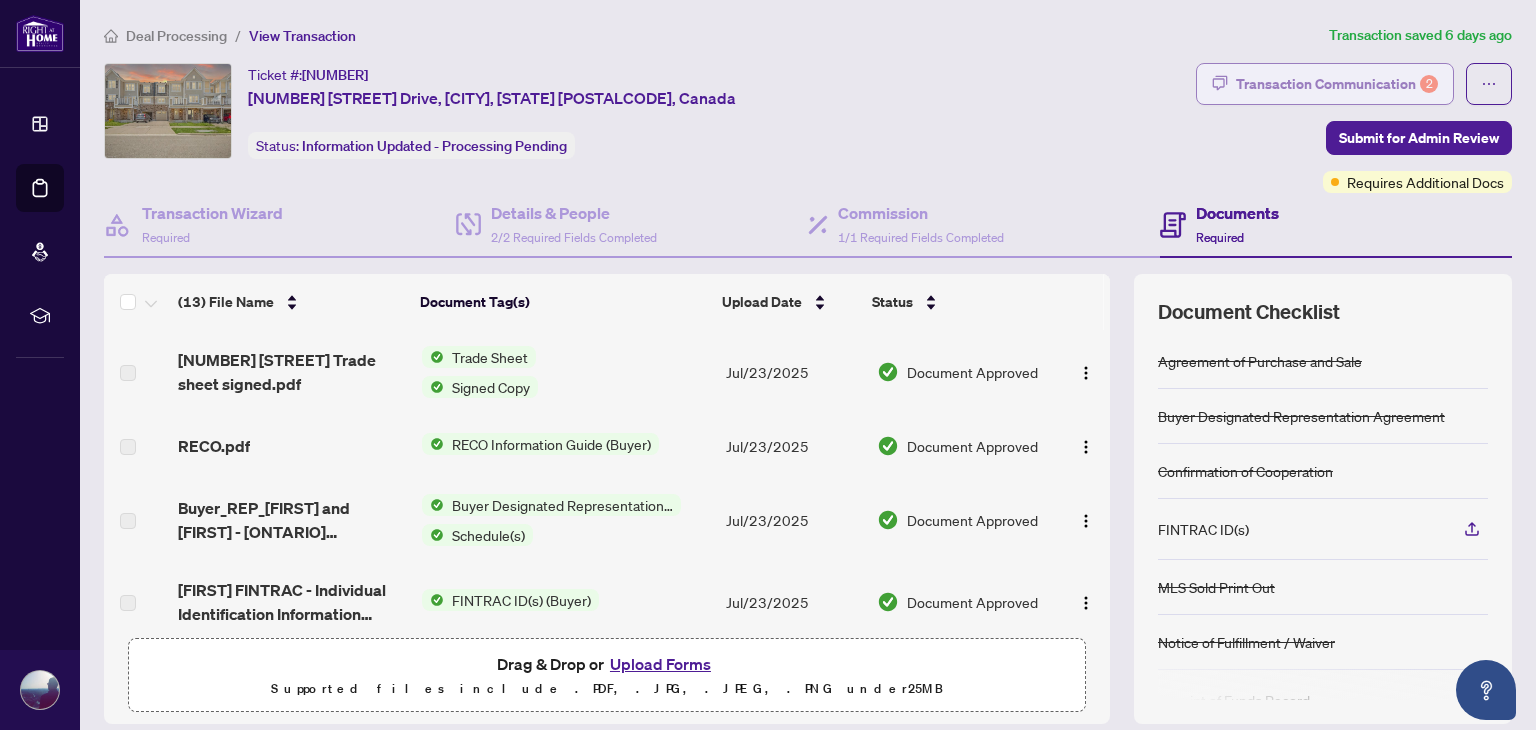click on "Transaction Communication 2" at bounding box center (1337, 84) 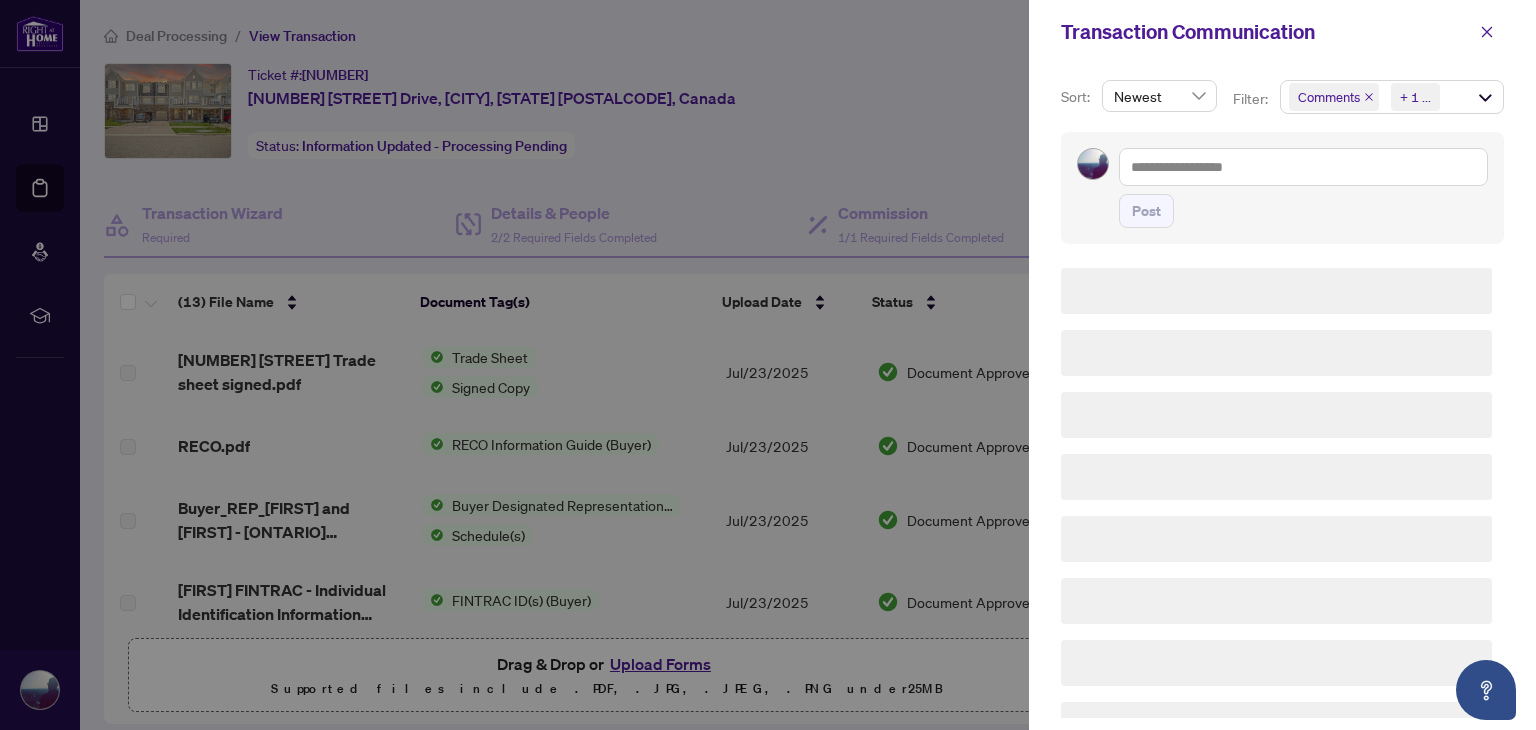 click at bounding box center [768, 365] 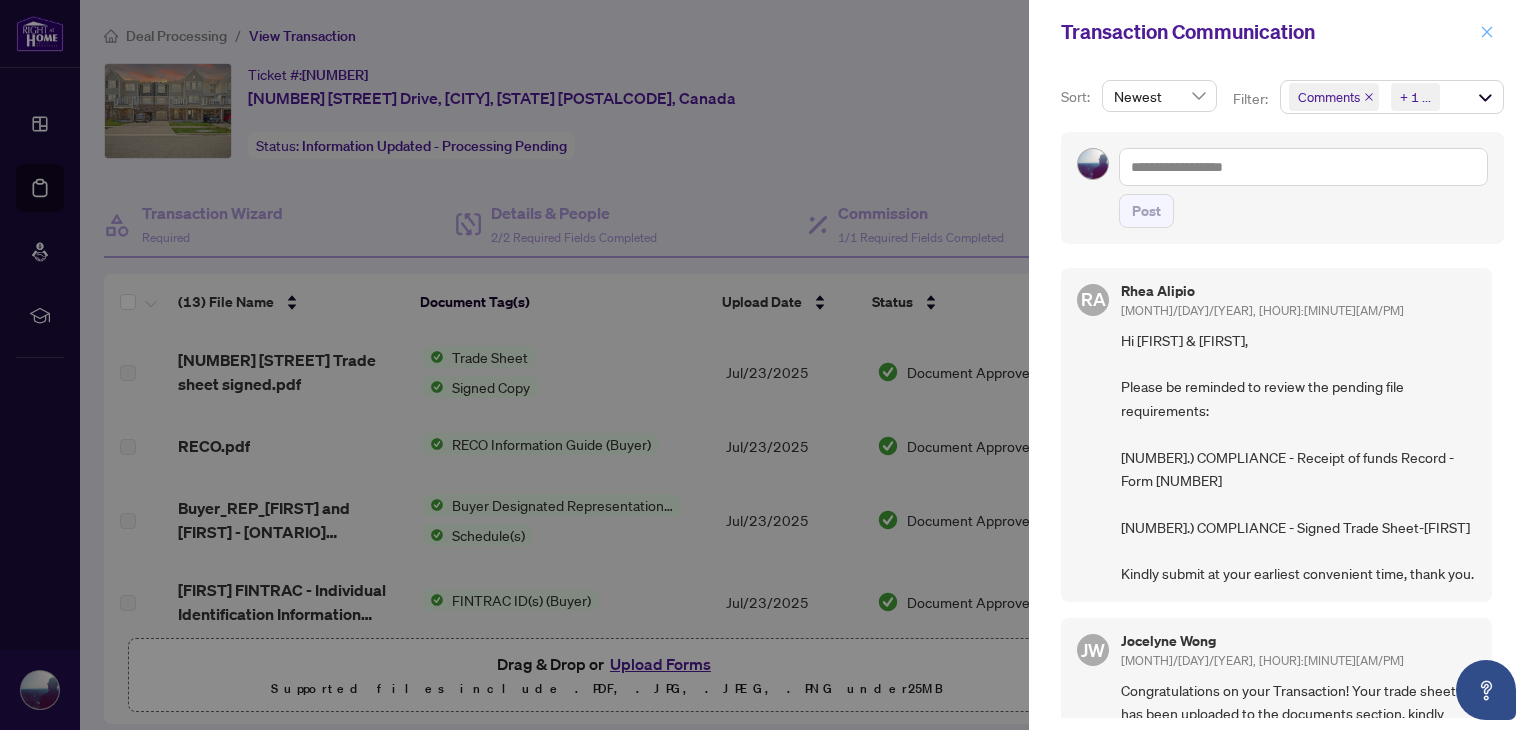 click at bounding box center (1487, 32) 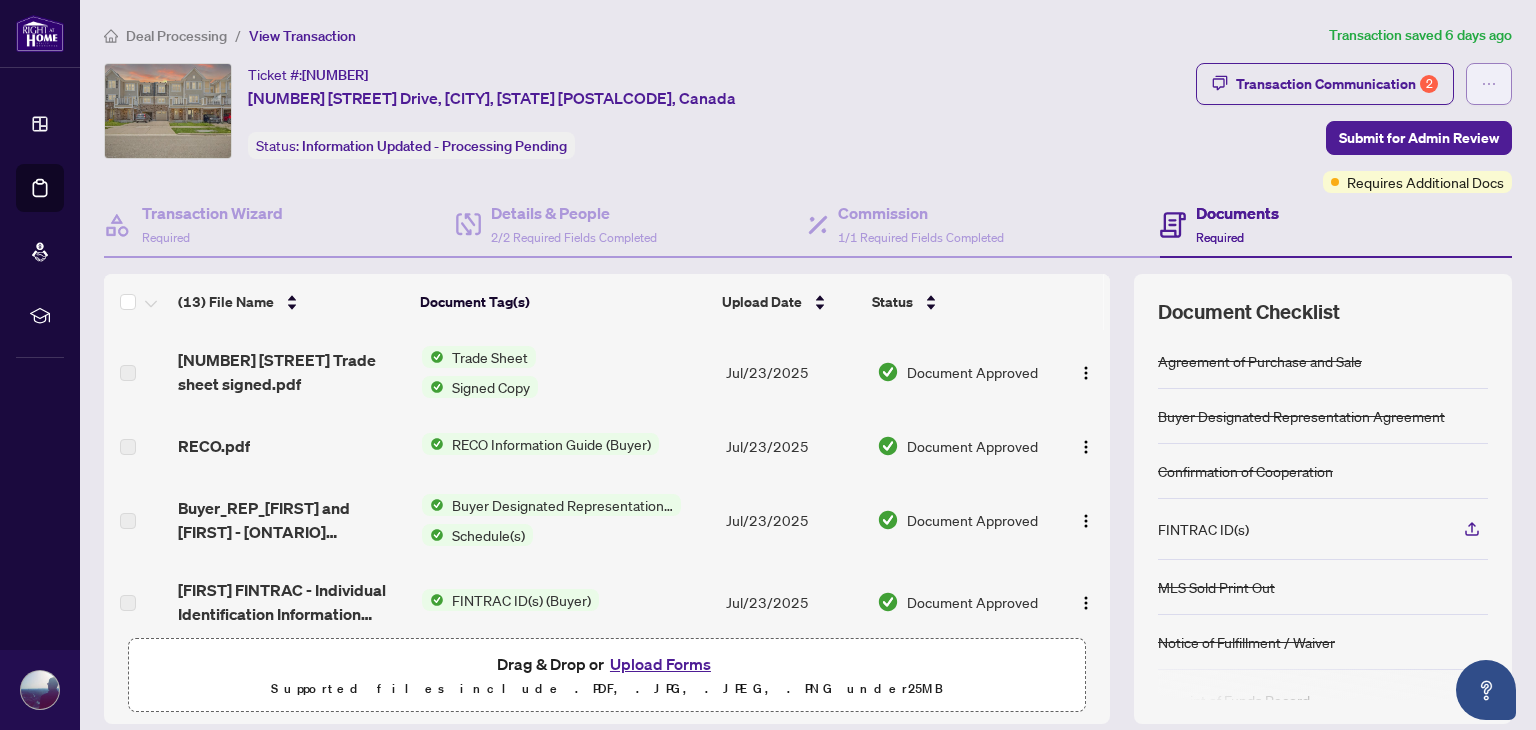 click 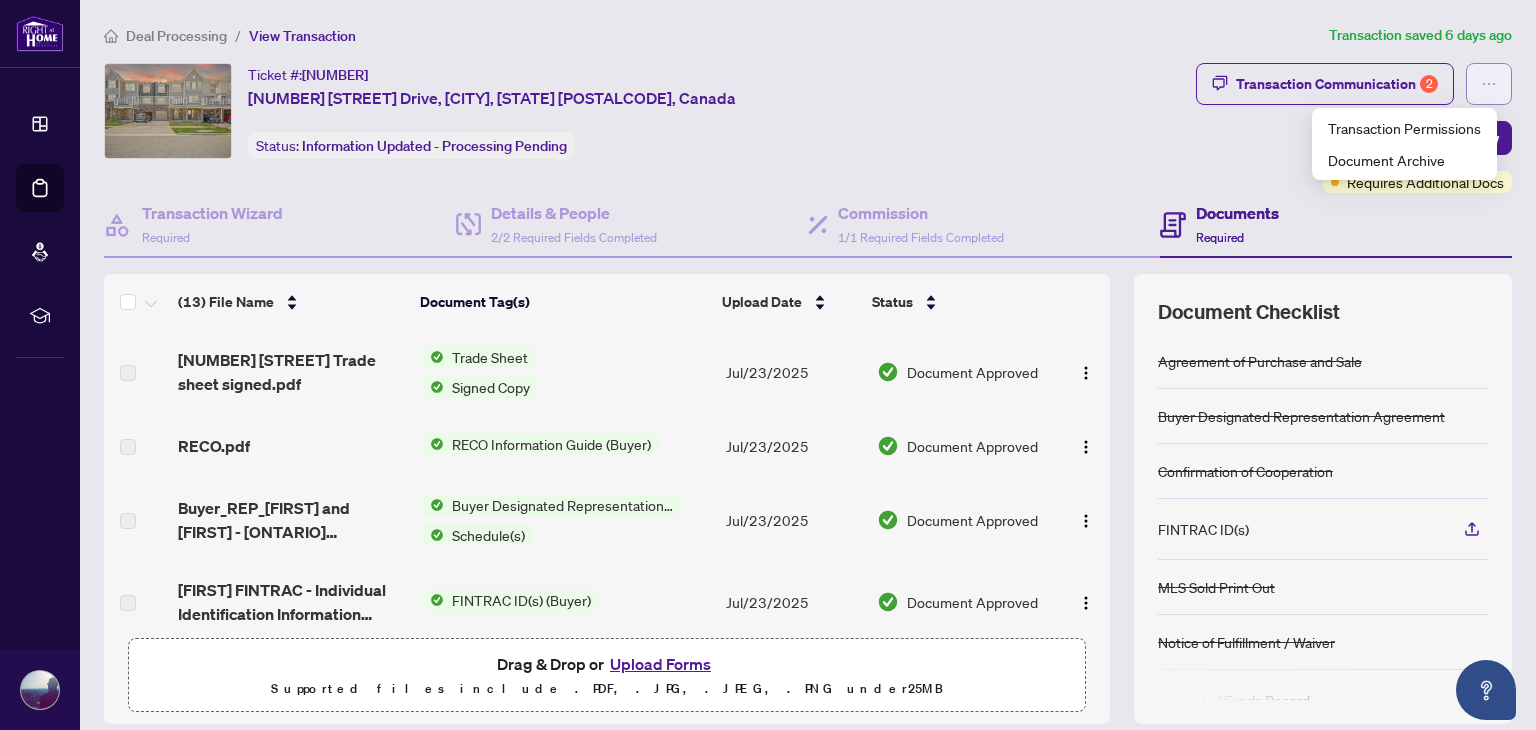click 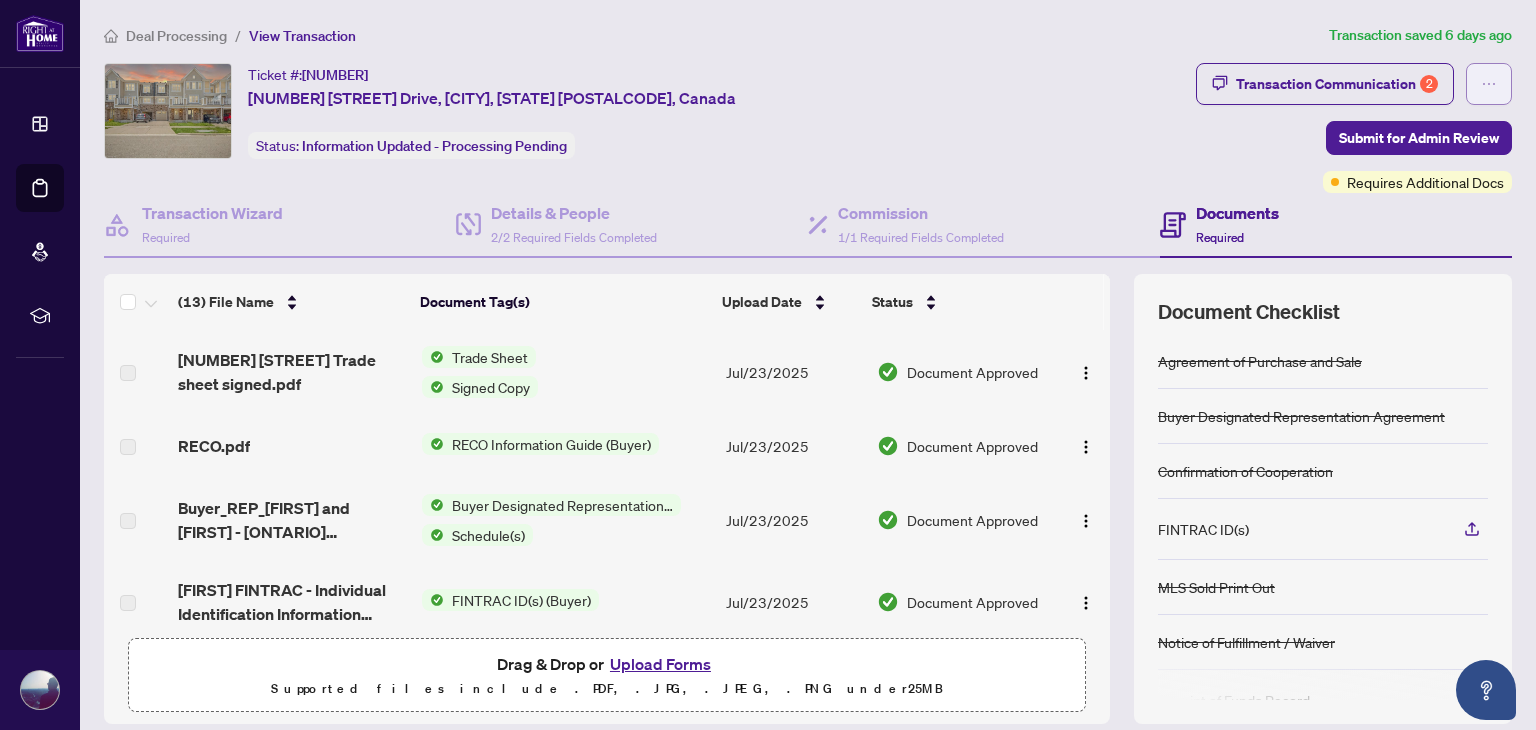 click 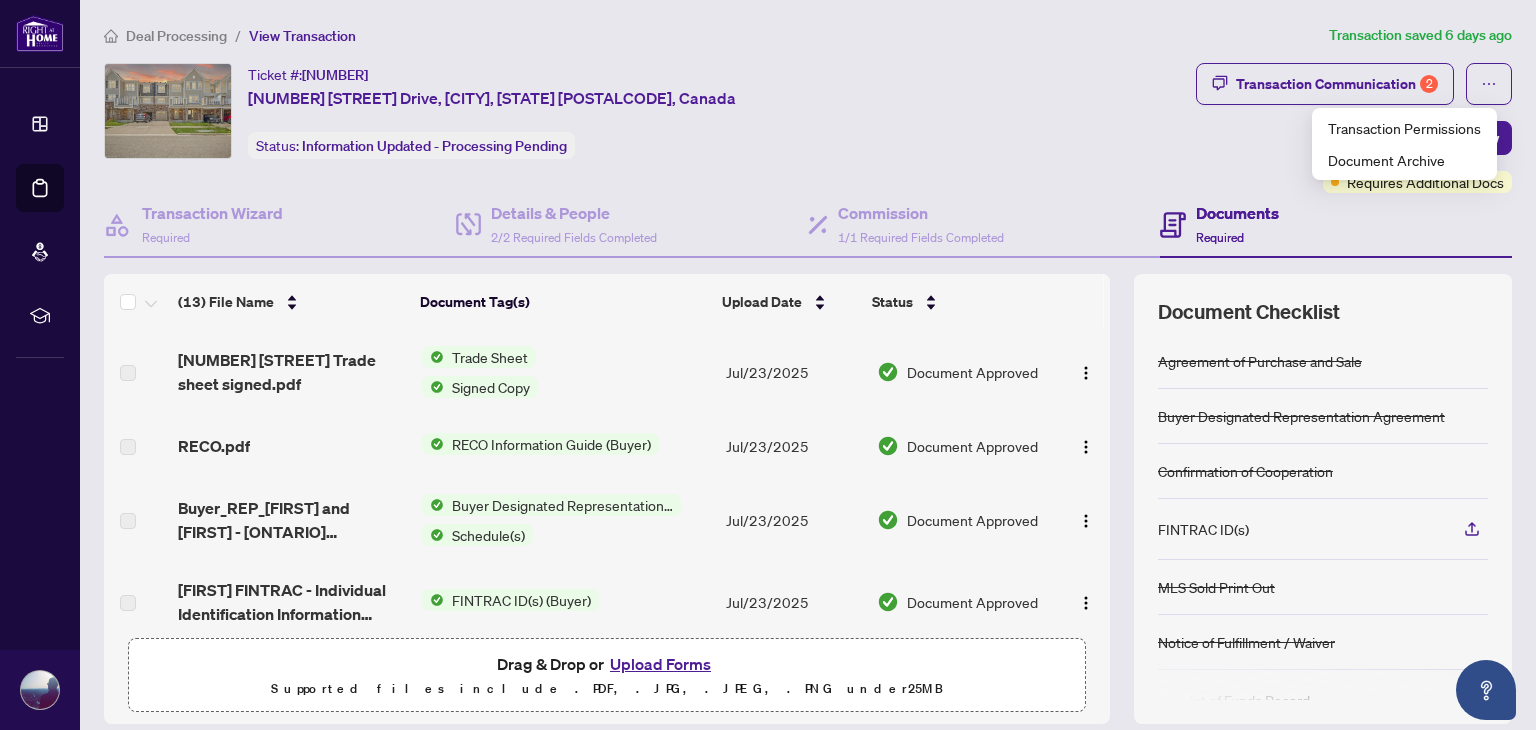 click on "Ticket #:  [NUMBER] [NUMBER] [STREET] Drive, [CITY], [STATE] [POSTALCODE], Canada Status:   Information Updated - Processing Pending" at bounding box center [646, 111] 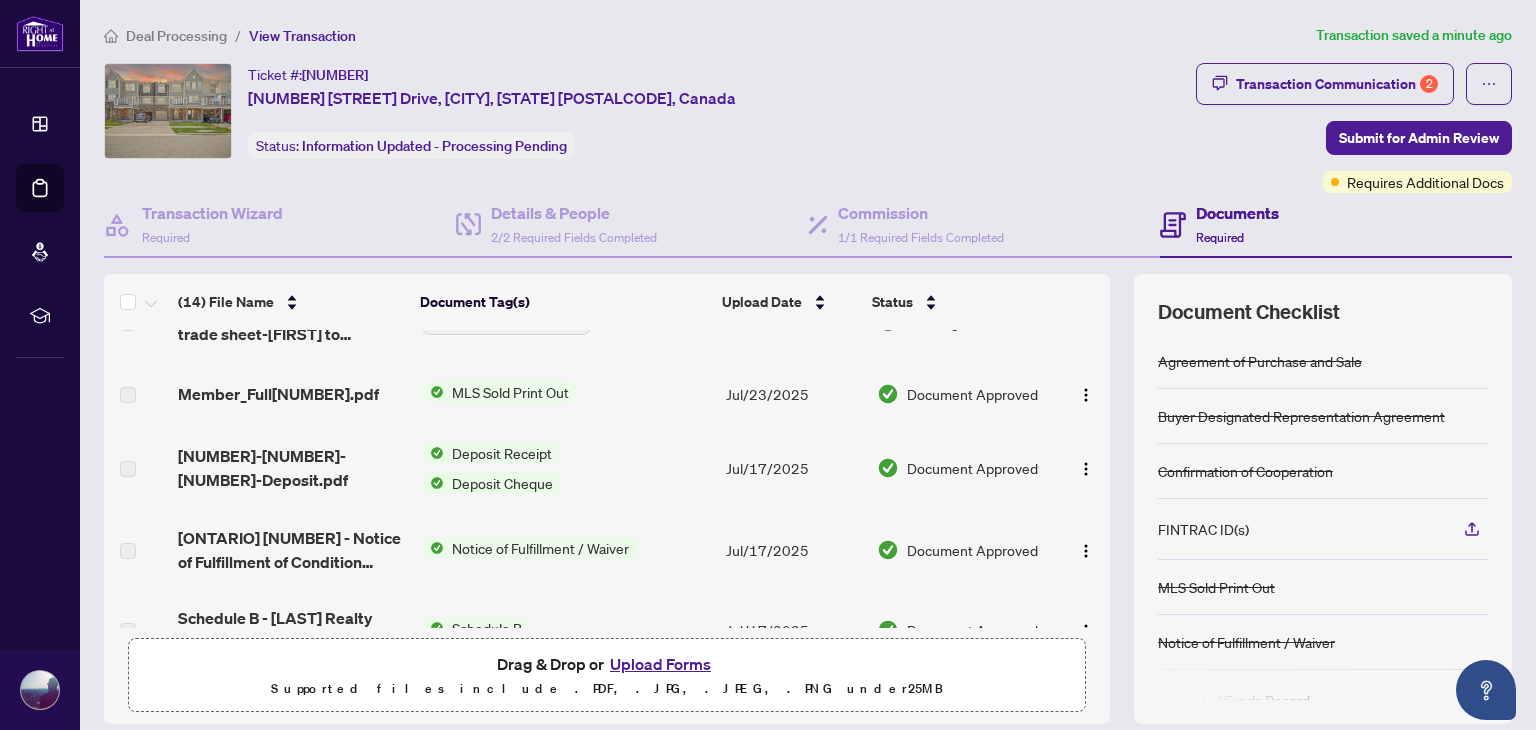 scroll, scrollTop: 800, scrollLeft: 0, axis: vertical 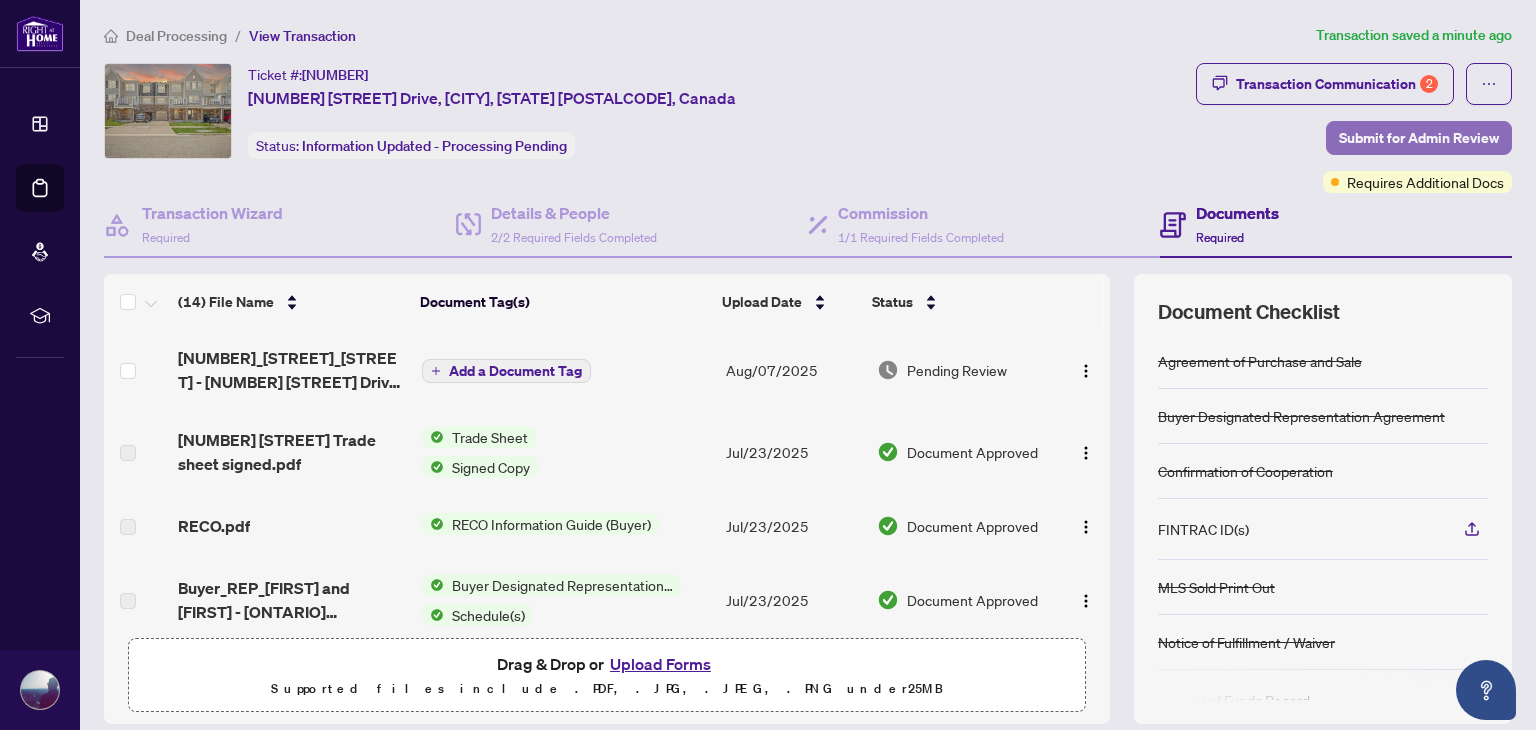 click on "Submit for Admin Review" at bounding box center [1419, 138] 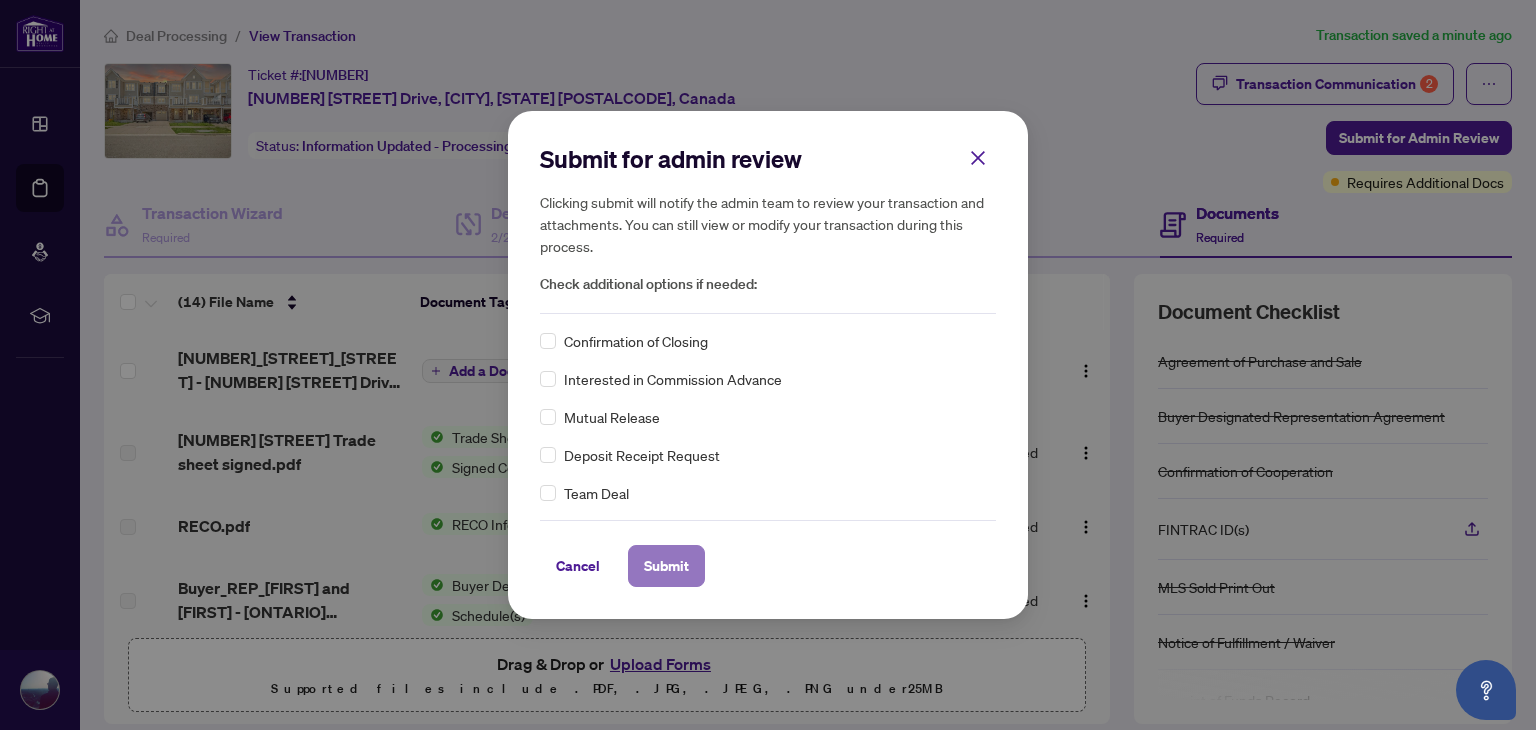 click on "Submit" at bounding box center (666, 566) 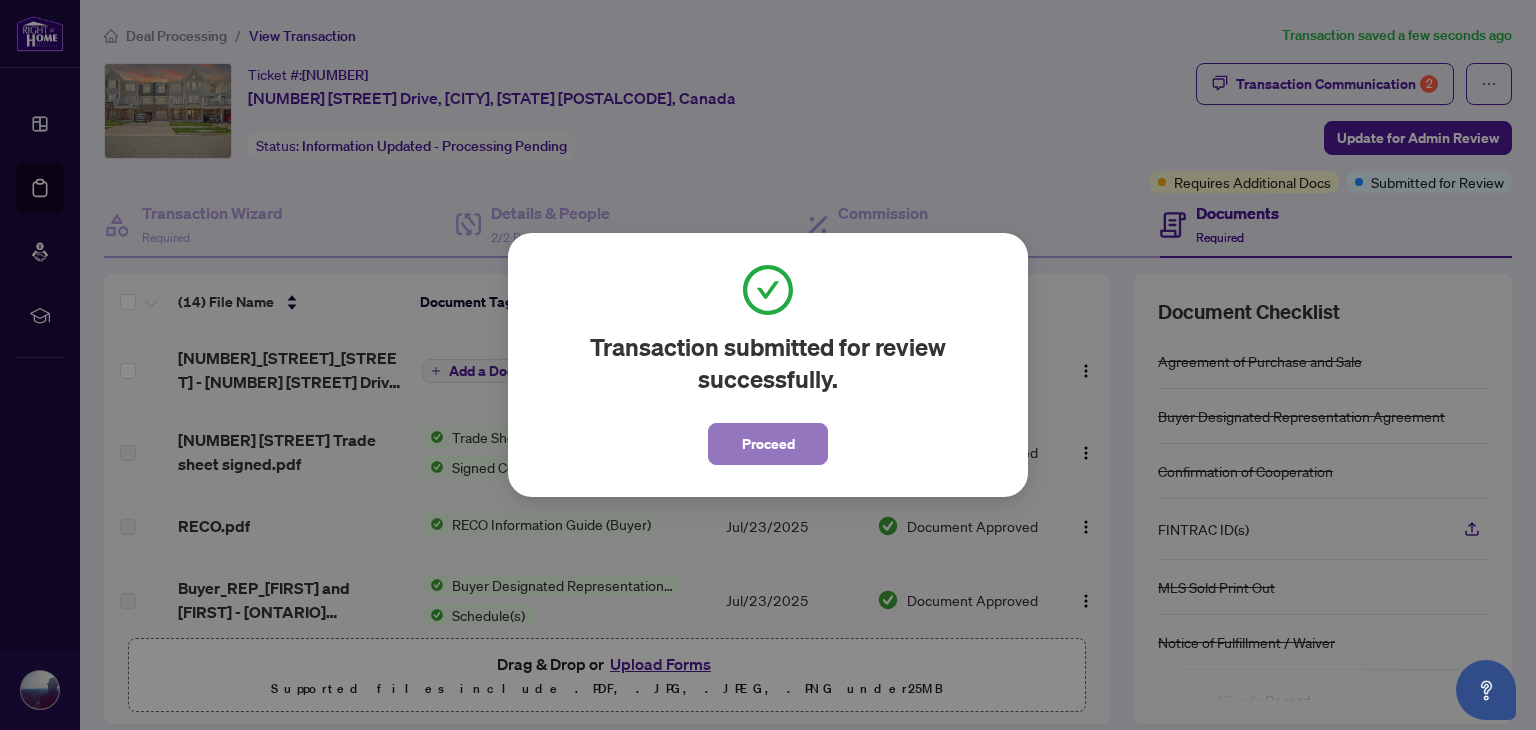 click on "Proceed" at bounding box center (768, 444) 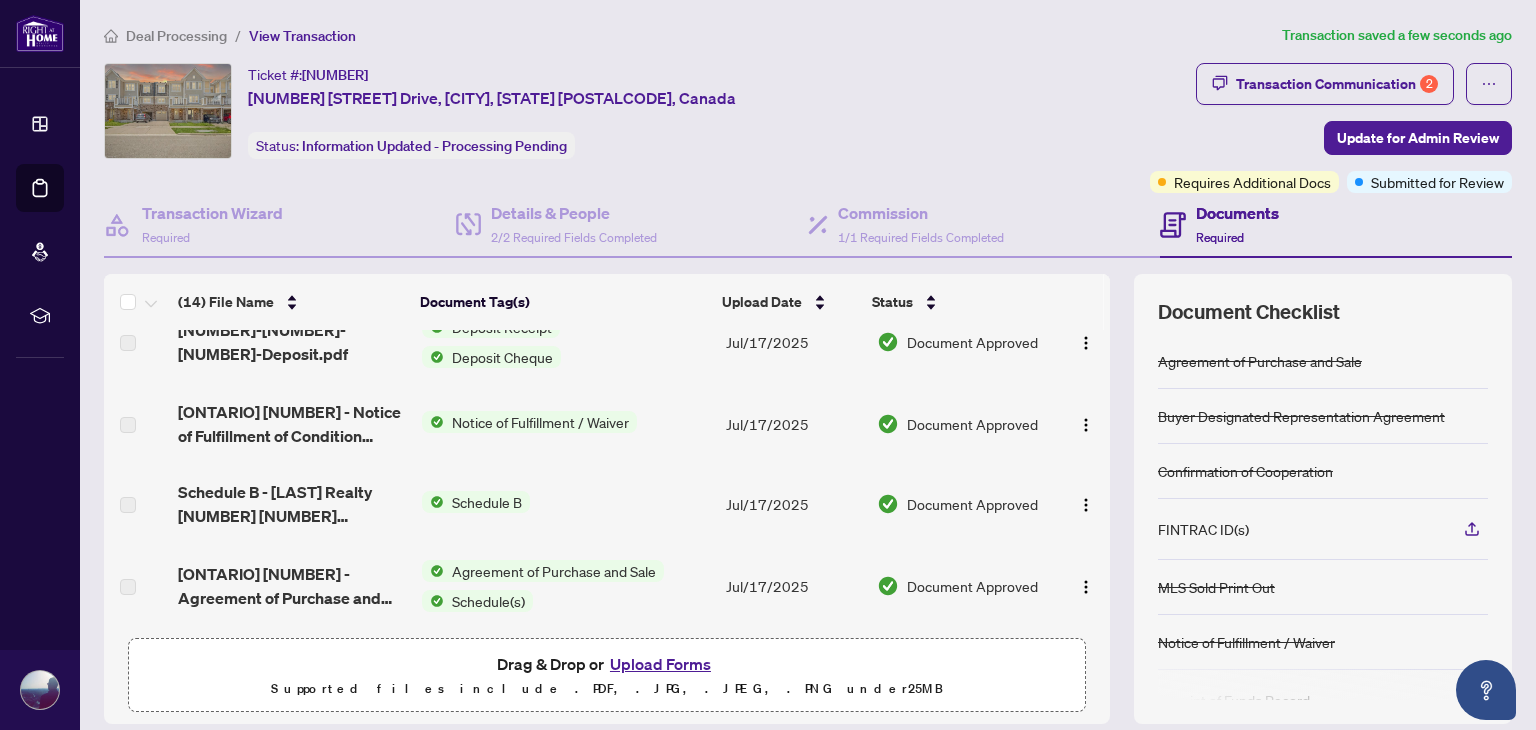 scroll, scrollTop: 800, scrollLeft: 0, axis: vertical 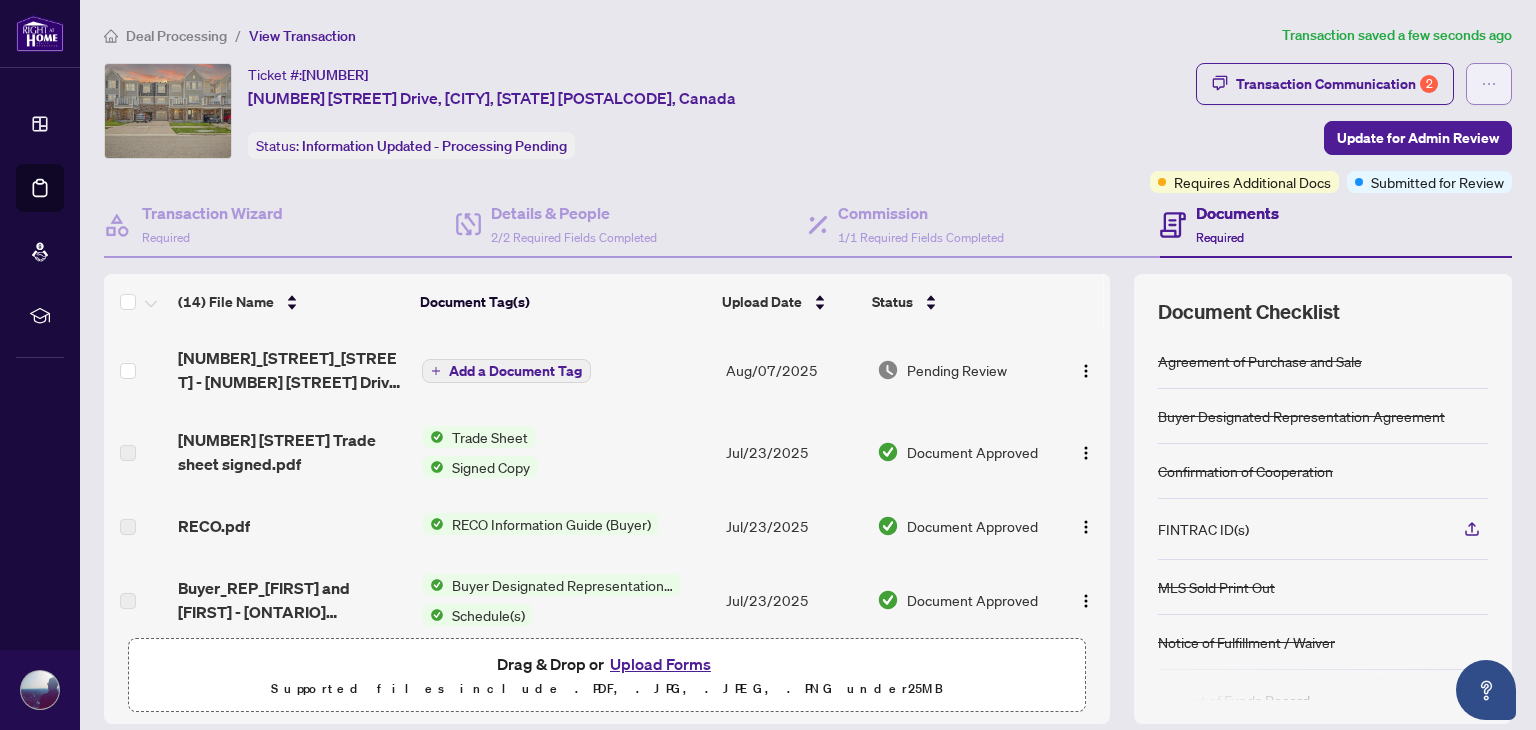 click at bounding box center (1489, 84) 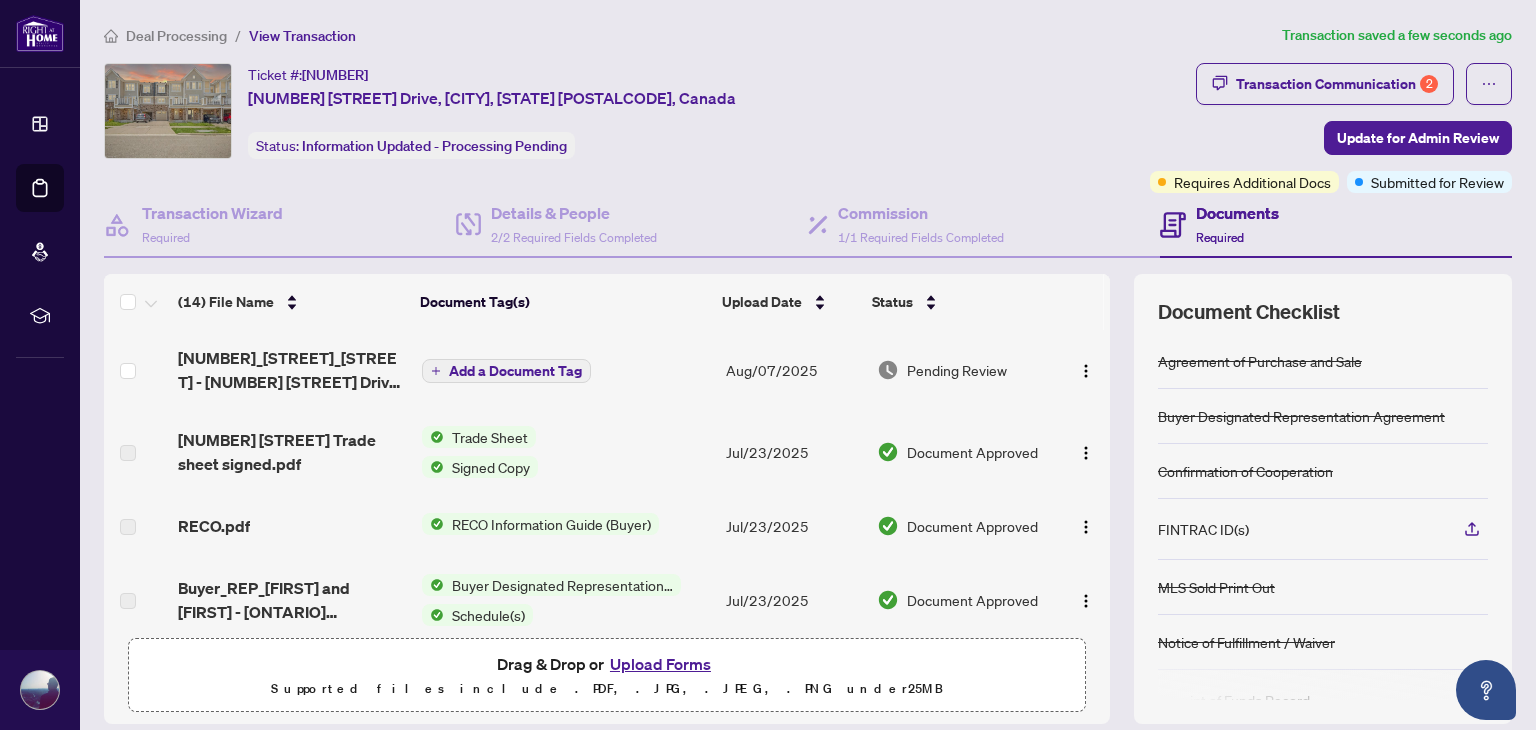 click on "Ticket #:  [NUMBER] [NUMBER] [STREET] Drive, [CITY], [STATE] [POSTALCODE], Canada Status:   Information Updated - Processing Pending" at bounding box center (623, 111) 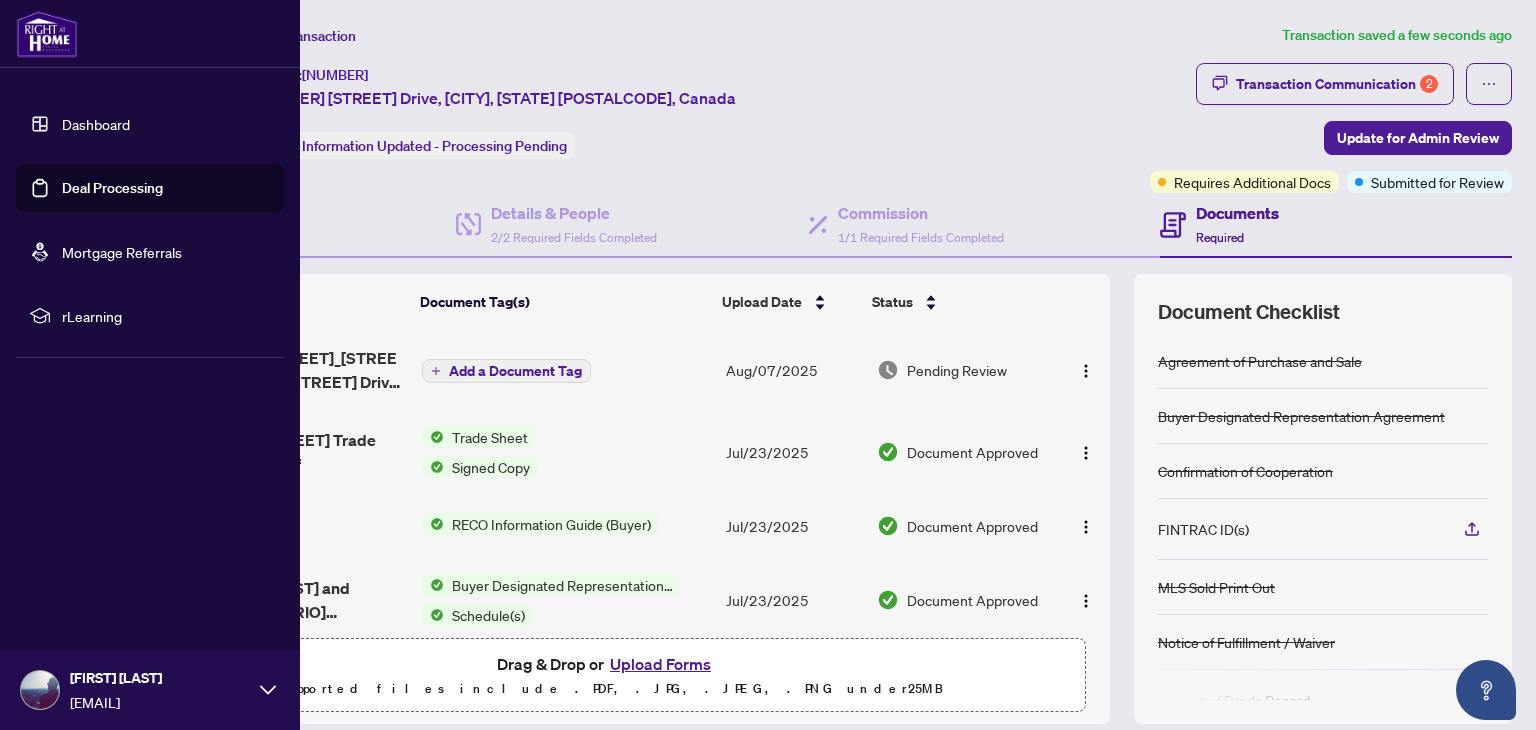 click on "Dashboard" at bounding box center [96, 124] 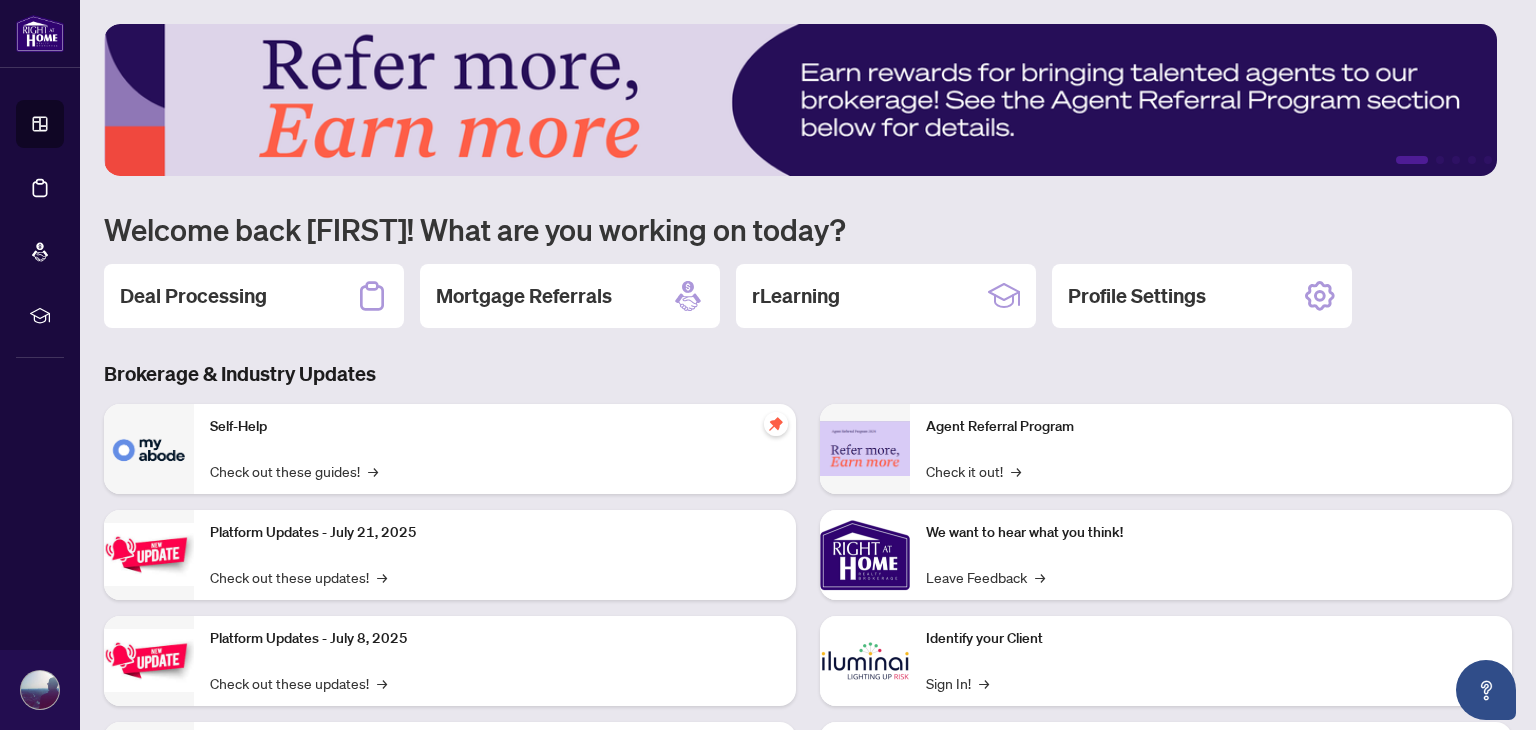 scroll, scrollTop: 134, scrollLeft: 0, axis: vertical 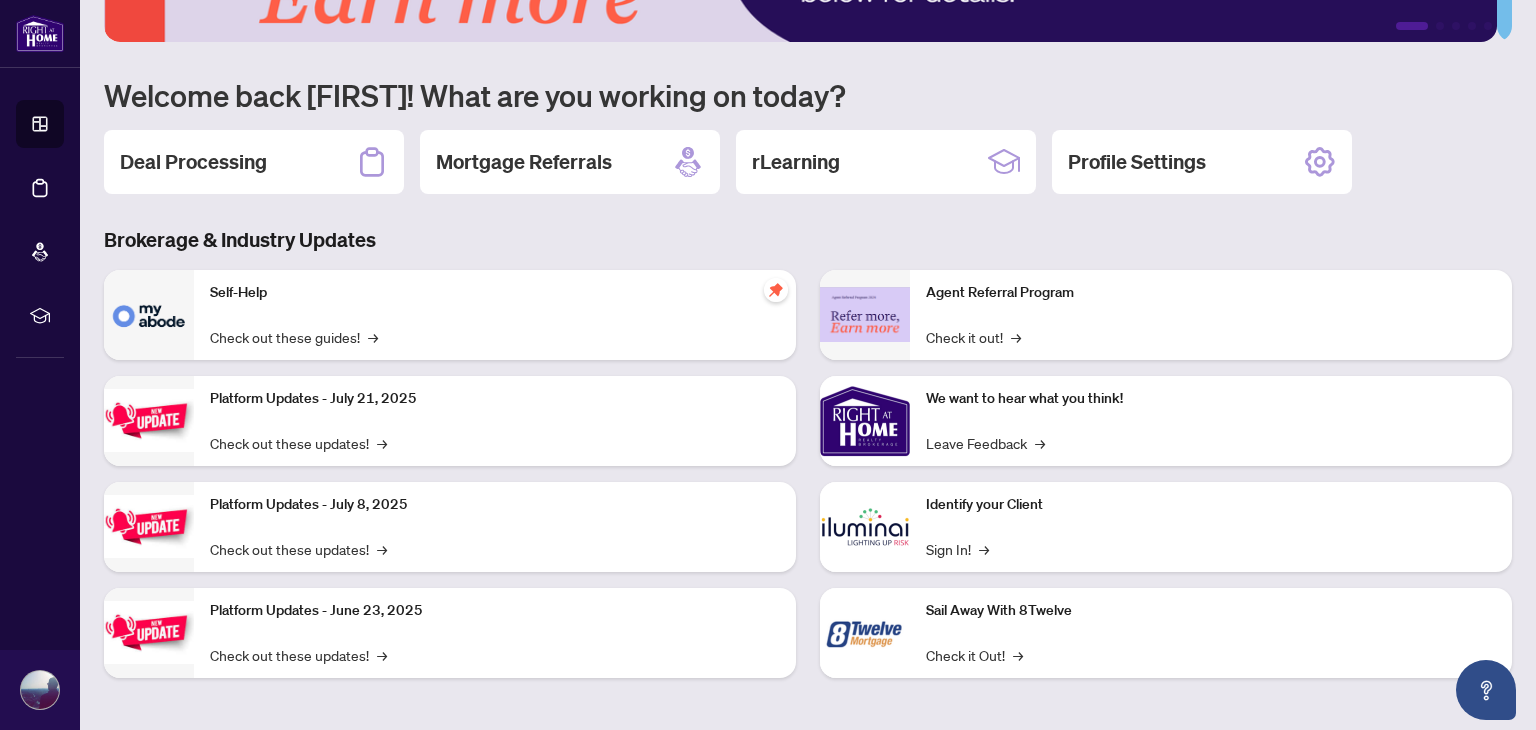 click on "Mortgage Referrals" at bounding box center [570, 162] 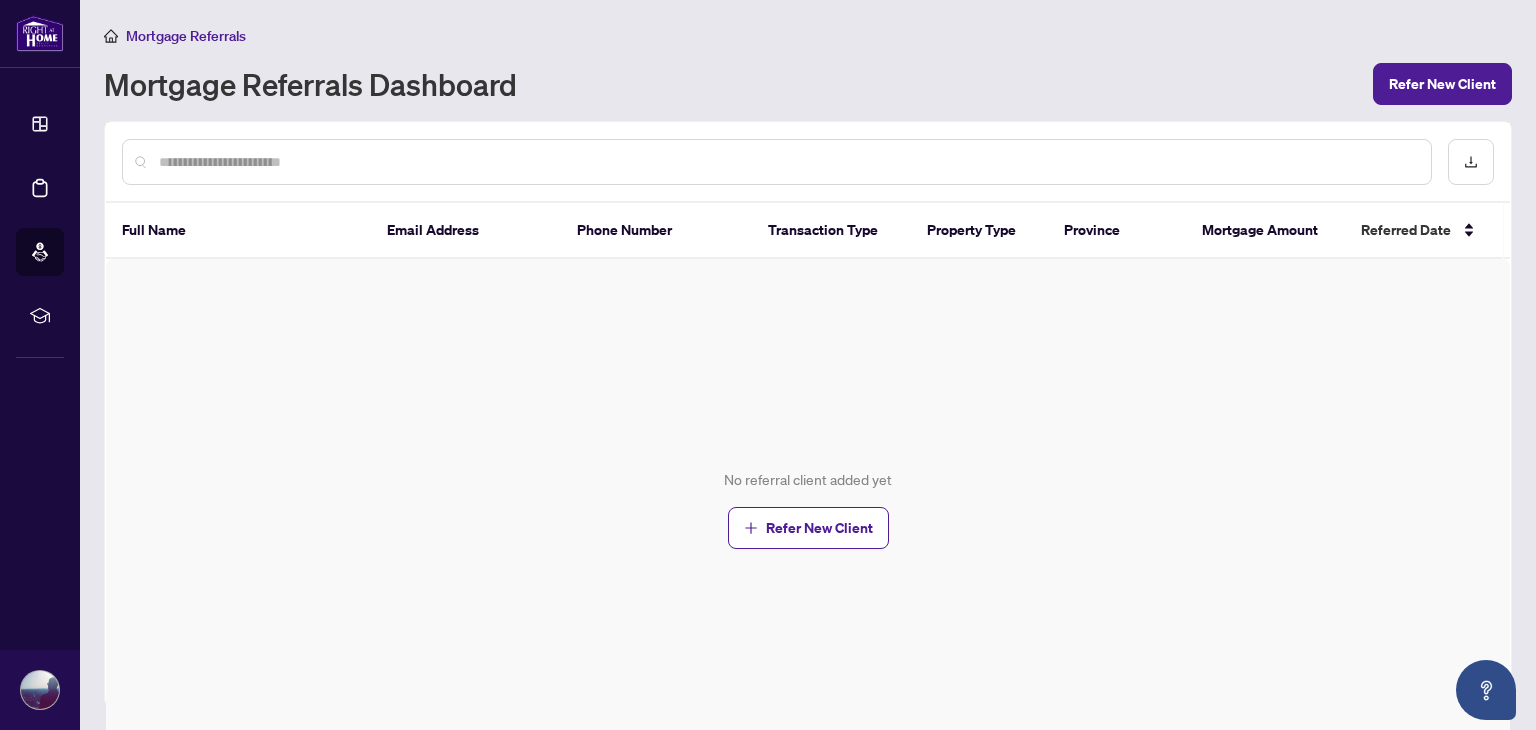 scroll, scrollTop: 0, scrollLeft: 0, axis: both 